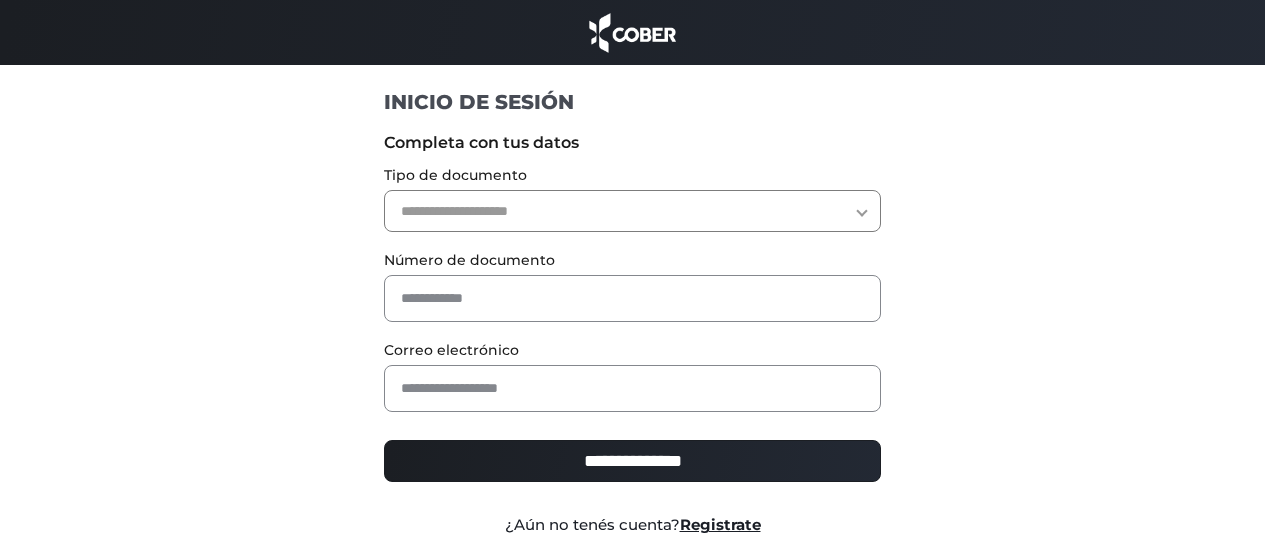 scroll, scrollTop: 0, scrollLeft: 0, axis: both 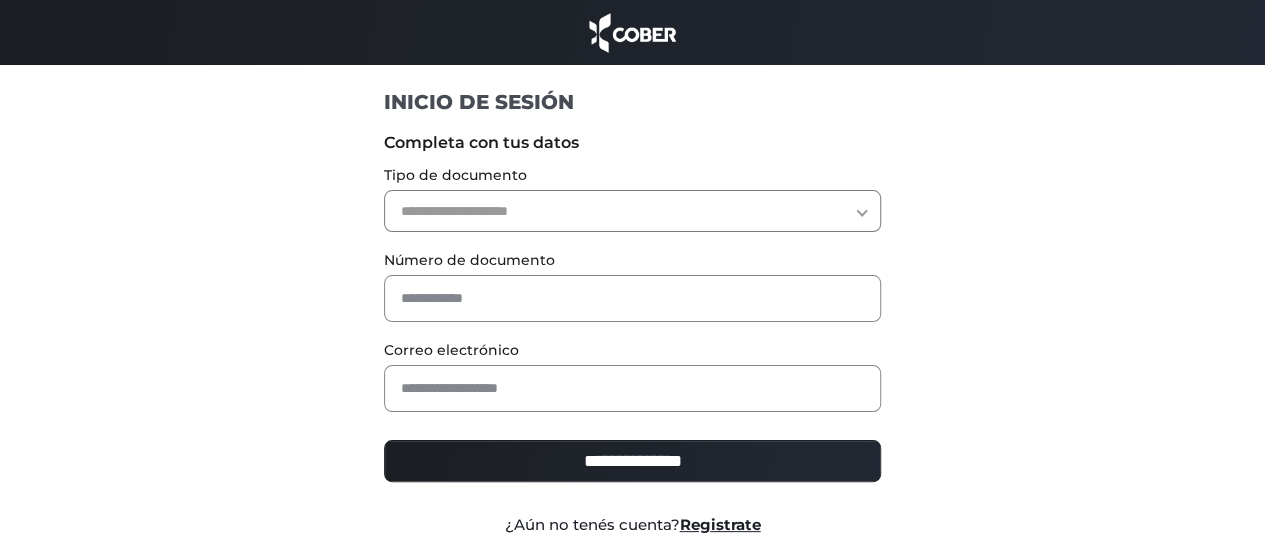 click on "**********" at bounding box center (632, 211) 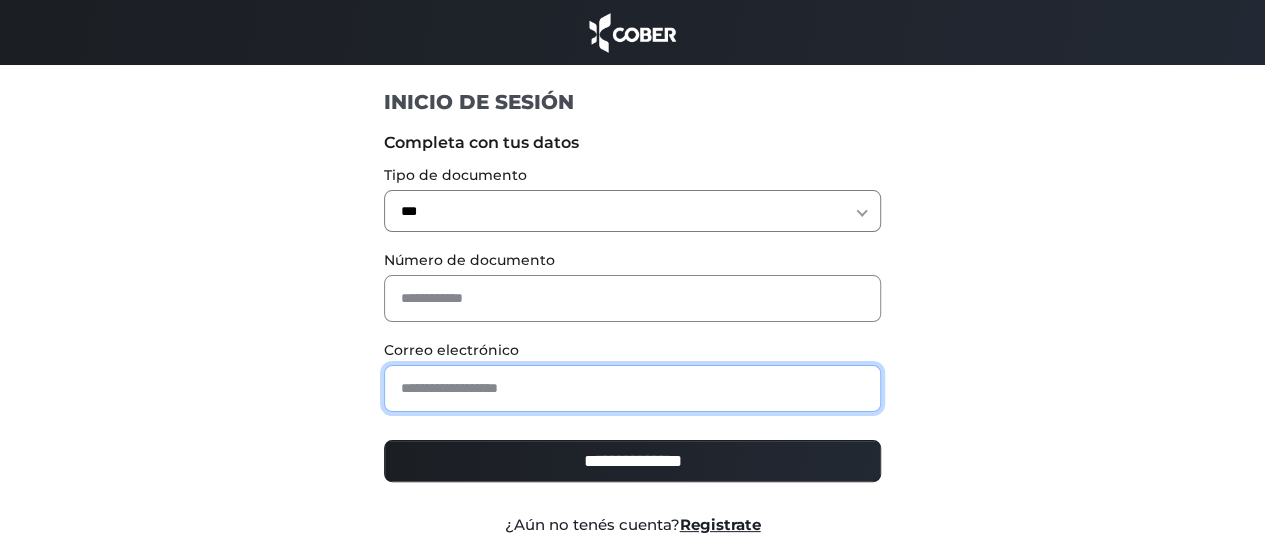 click at bounding box center (632, 388) 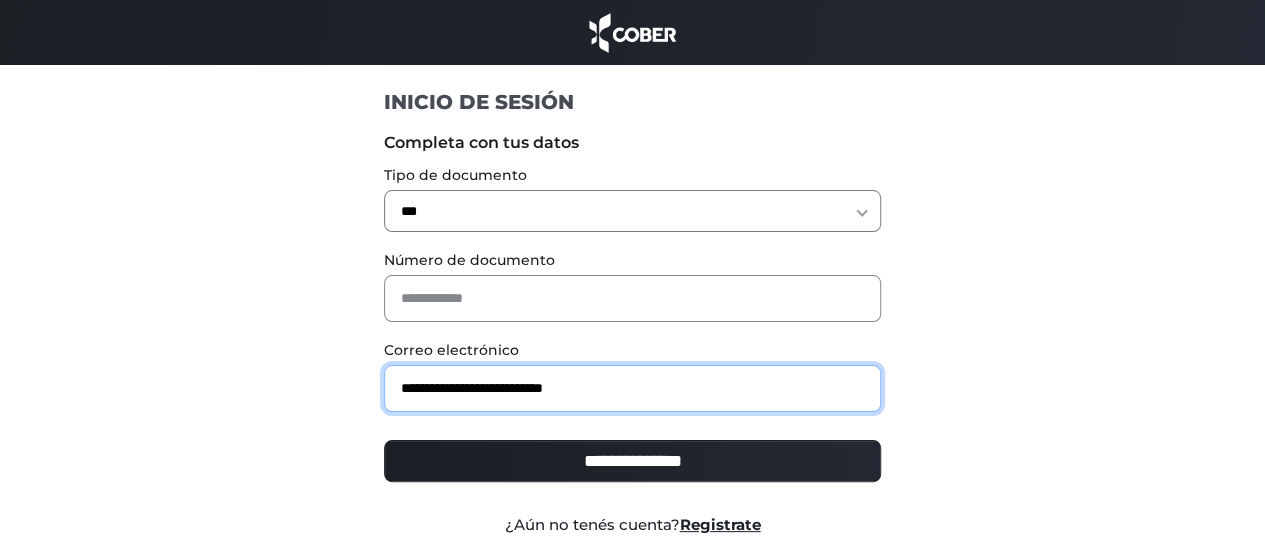 type on "**********" 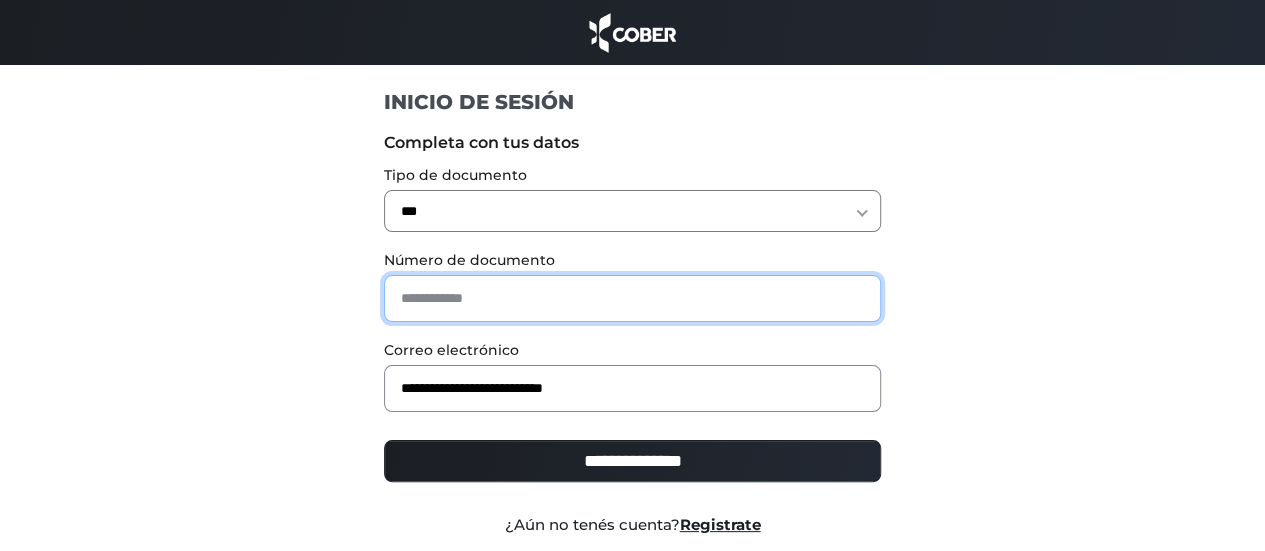 click at bounding box center (632, 298) 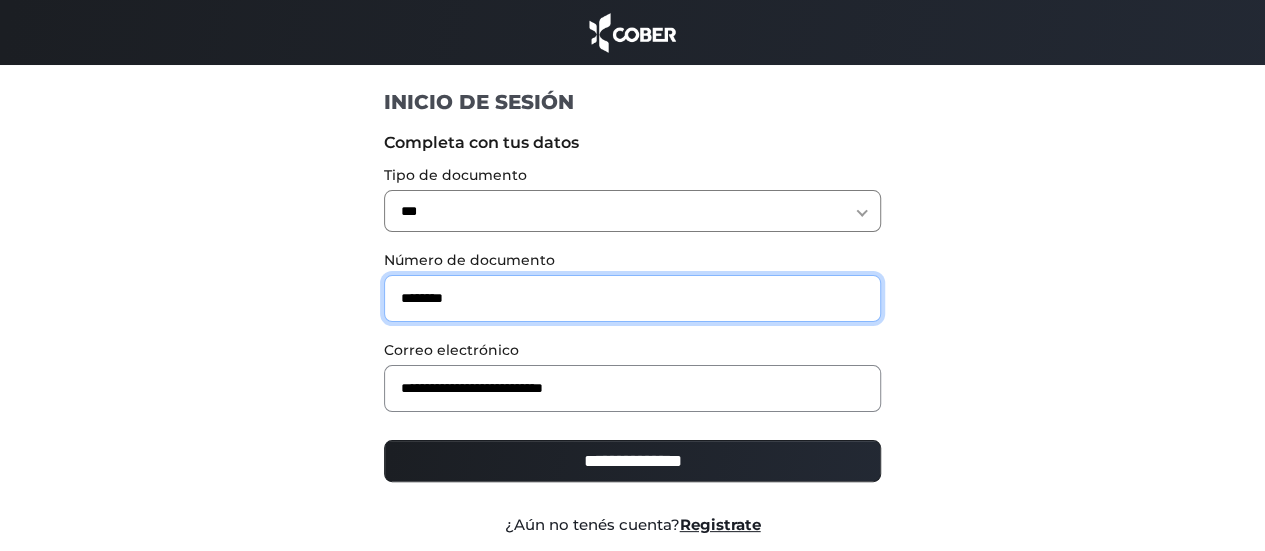 type on "********" 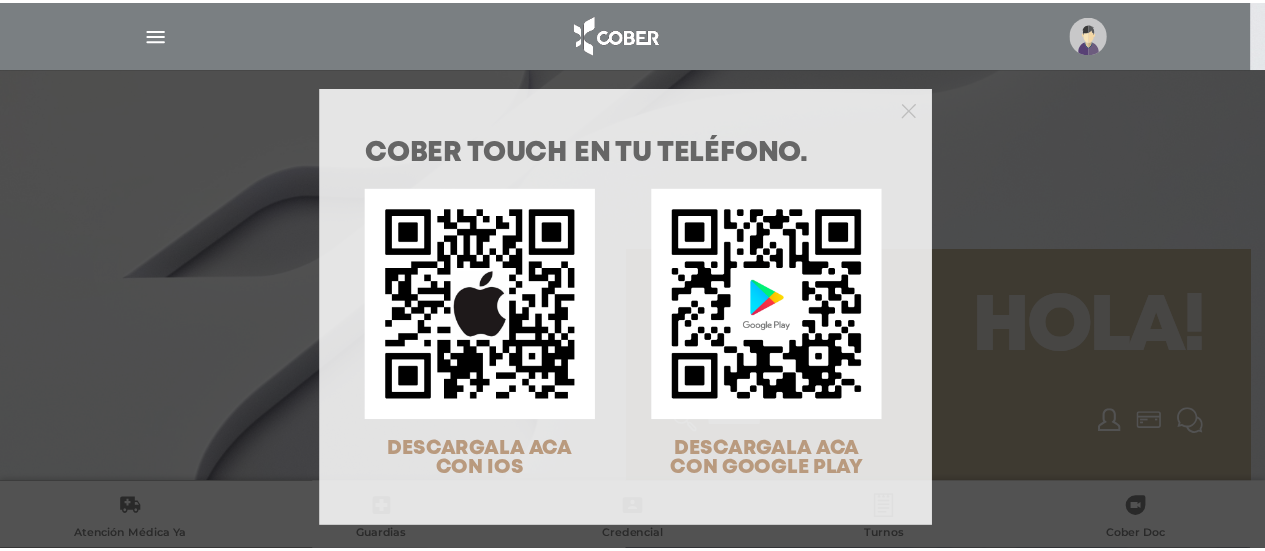 scroll, scrollTop: 0, scrollLeft: 0, axis: both 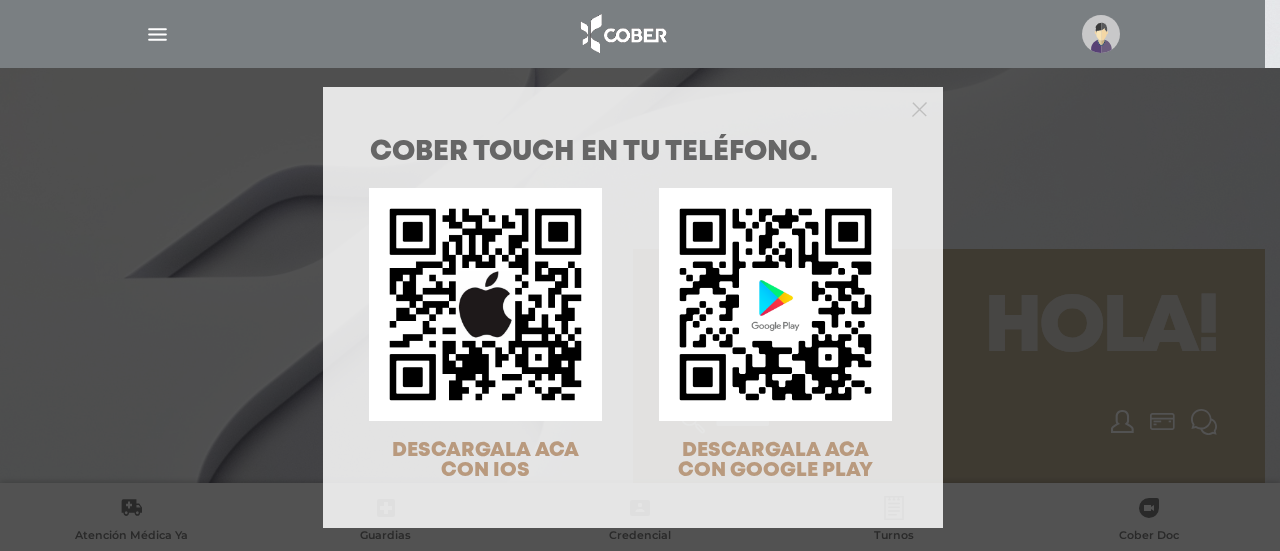 click on "COBER TOUCH en tu teléfono.
DESCARGALA ACA CON IOS
DESCARGALA ACA CON GOOGLE PLAY" at bounding box center (640, 275) 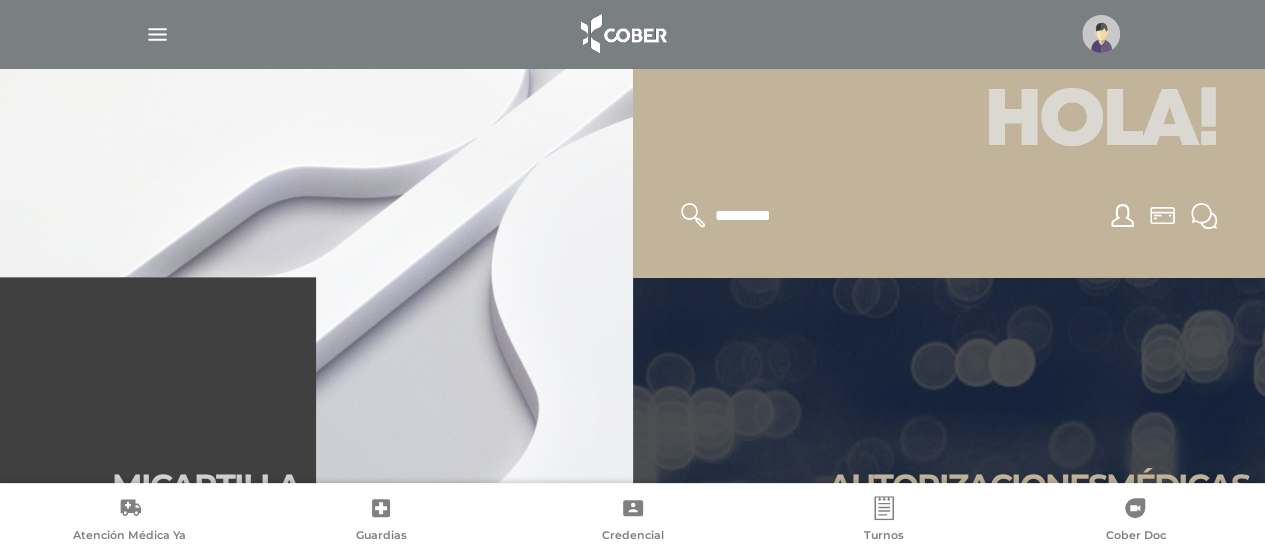 scroll, scrollTop: 500, scrollLeft: 0, axis: vertical 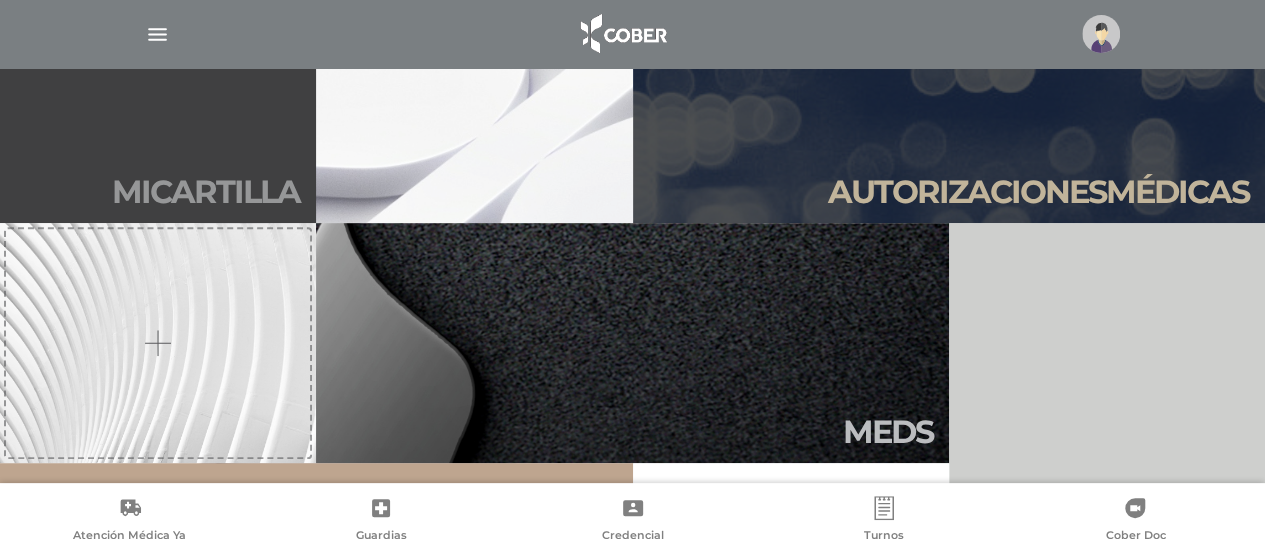 click on "Mi  car tilla" at bounding box center [206, 192] 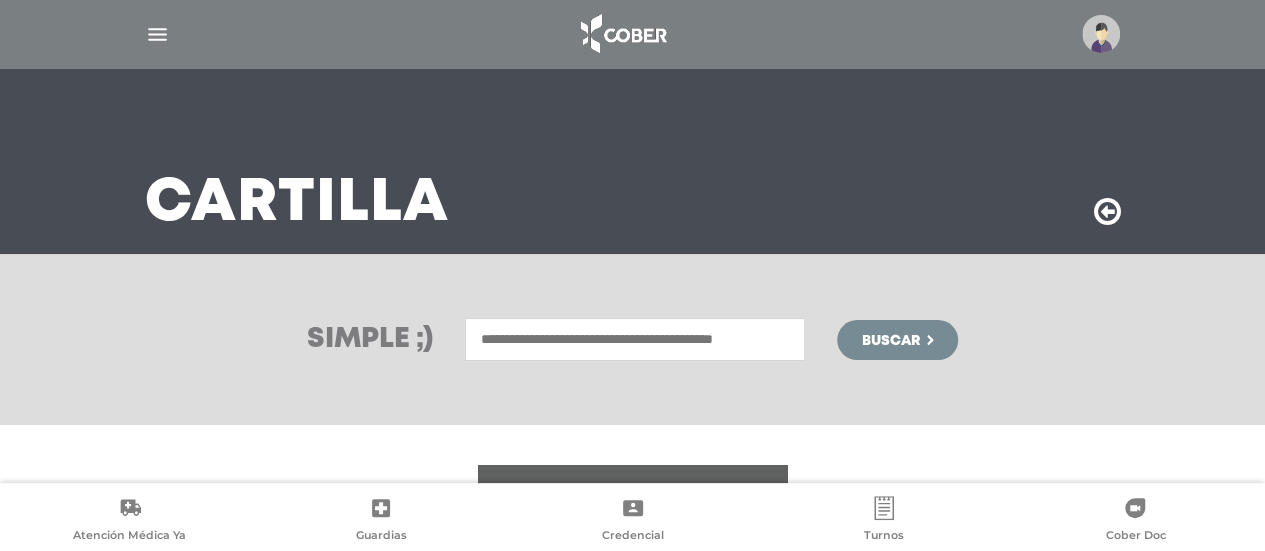 scroll, scrollTop: 100, scrollLeft: 0, axis: vertical 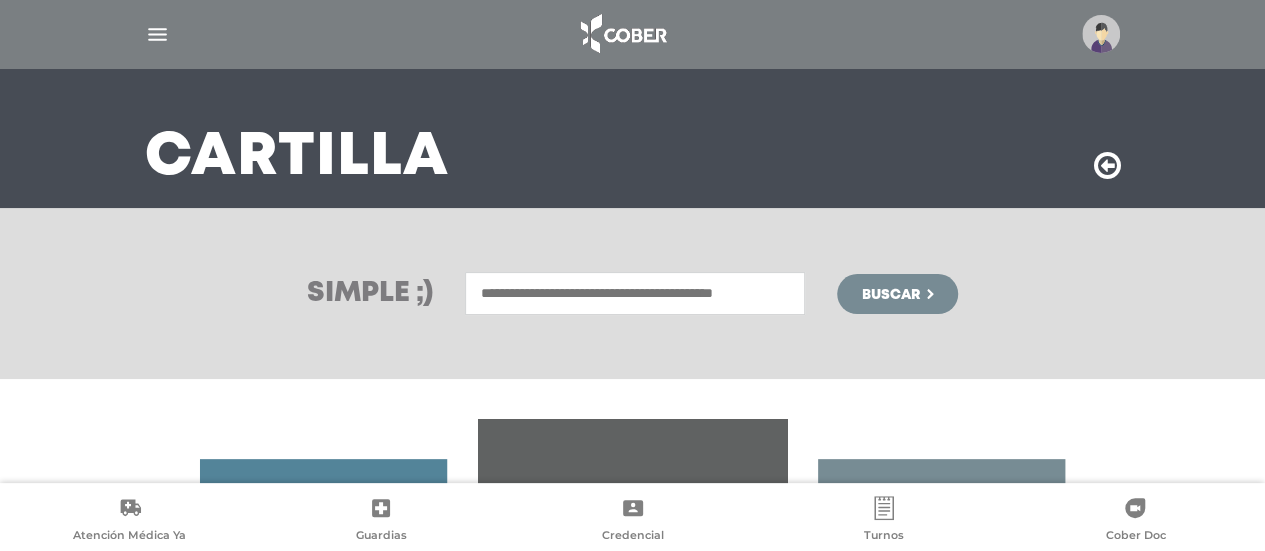 click at bounding box center (635, 293) 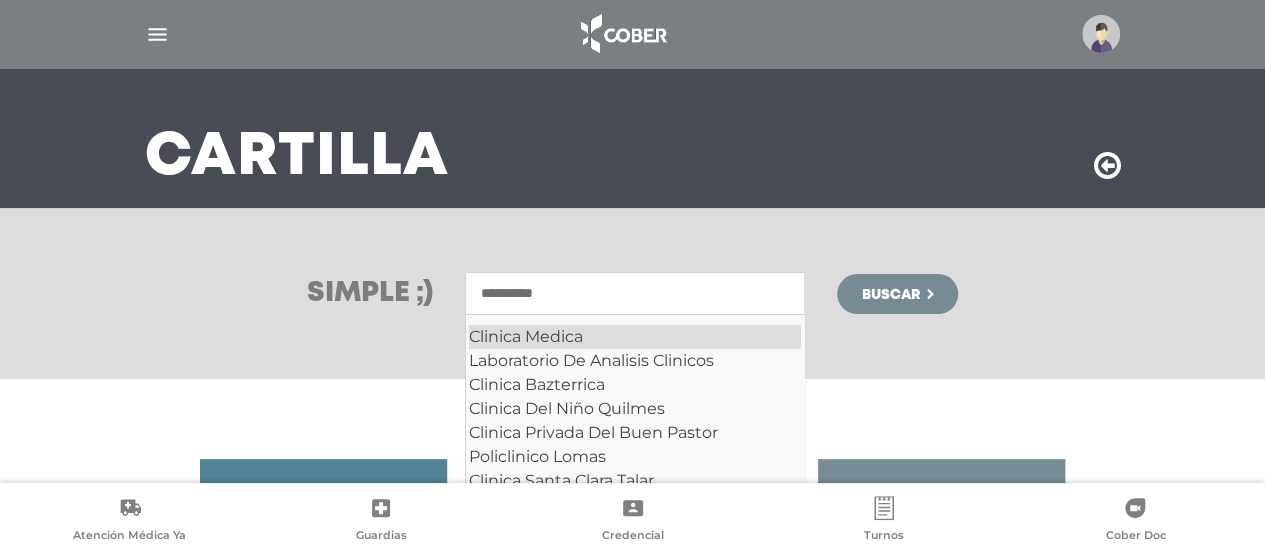click on "Clinica Medica" at bounding box center (635, 337) 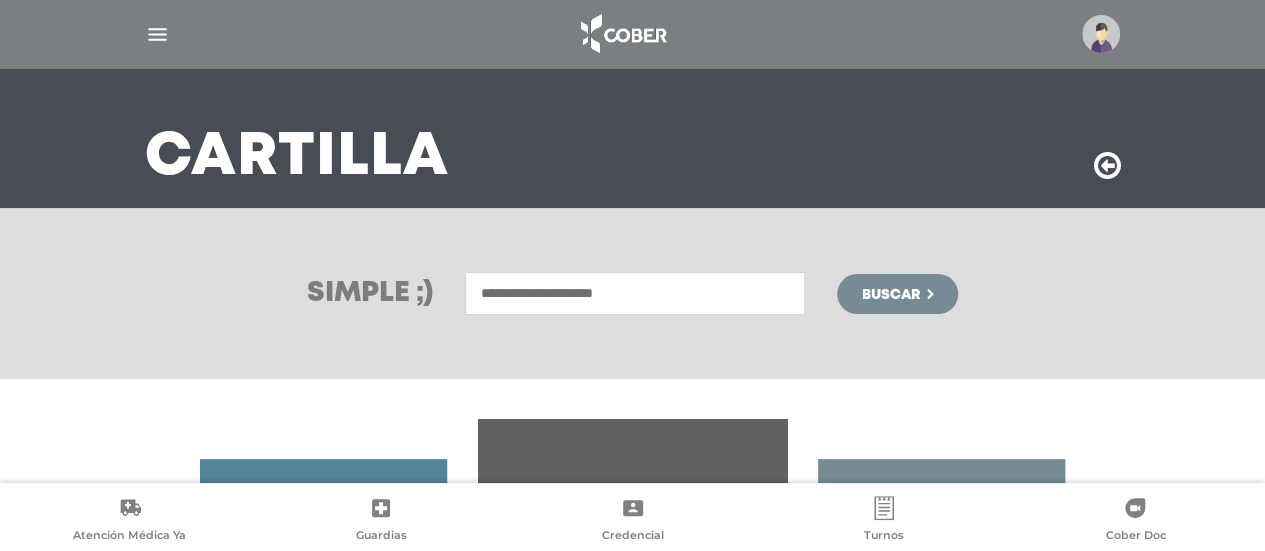 type on "**********" 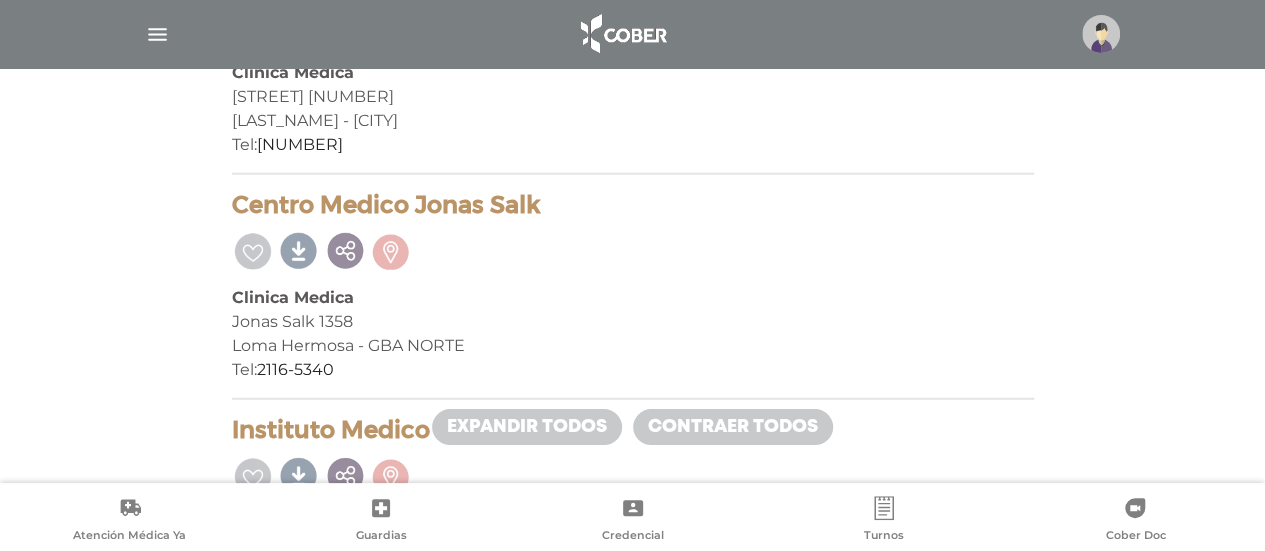 scroll, scrollTop: 2385, scrollLeft: 0, axis: vertical 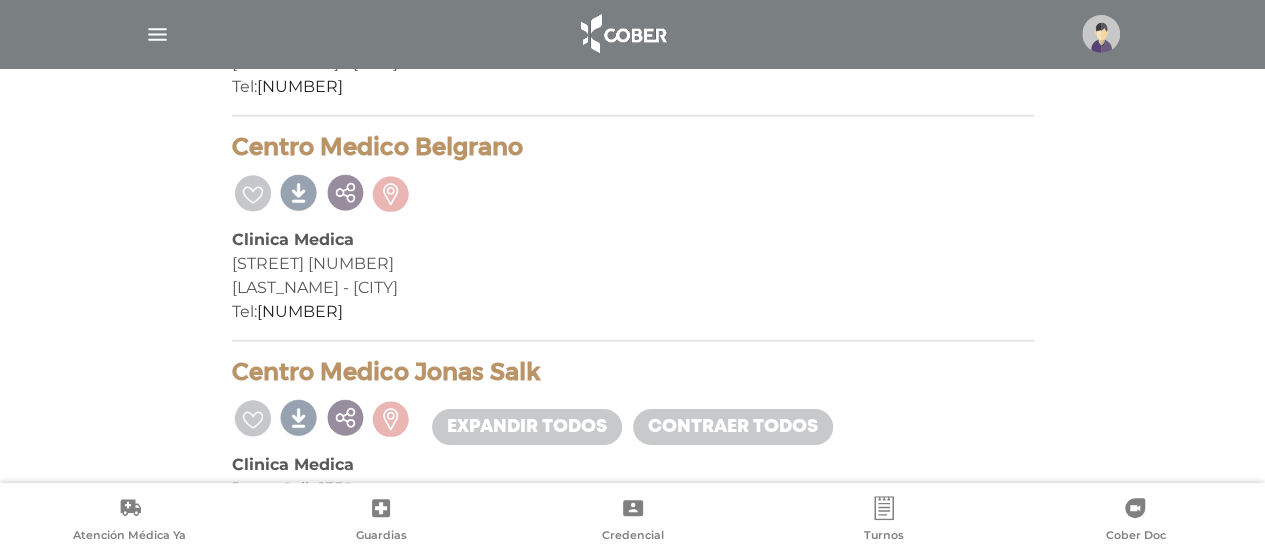 click on "Centro Medico Belgrano" at bounding box center (633, 147) 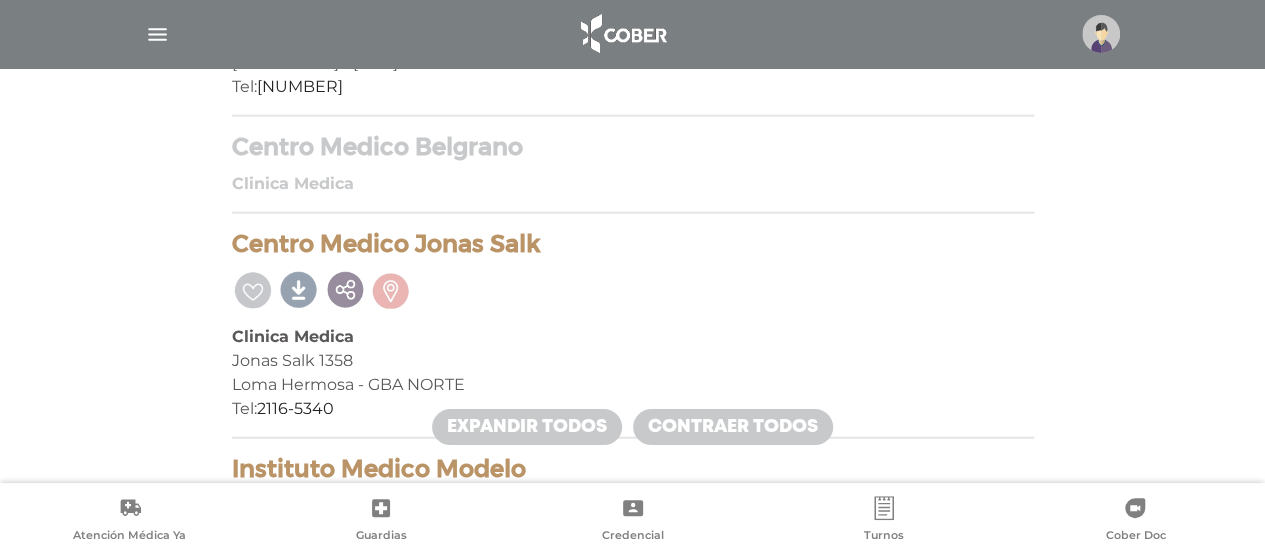 click on "Clinica Medica" at bounding box center (633, 184) 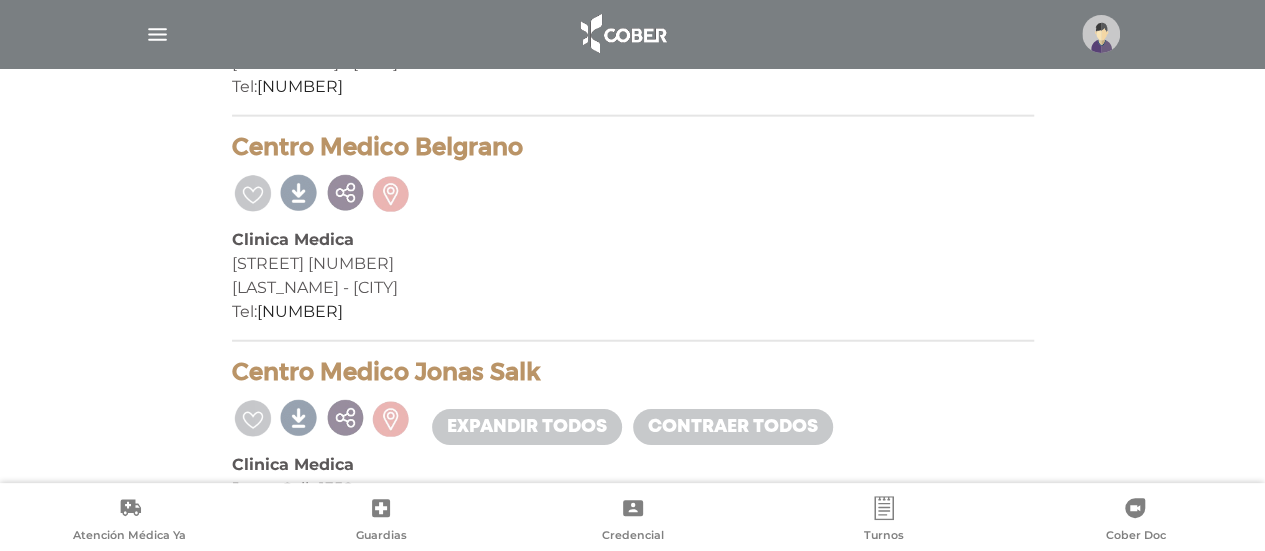click on "Nuñez - CABA" at bounding box center (633, 288) 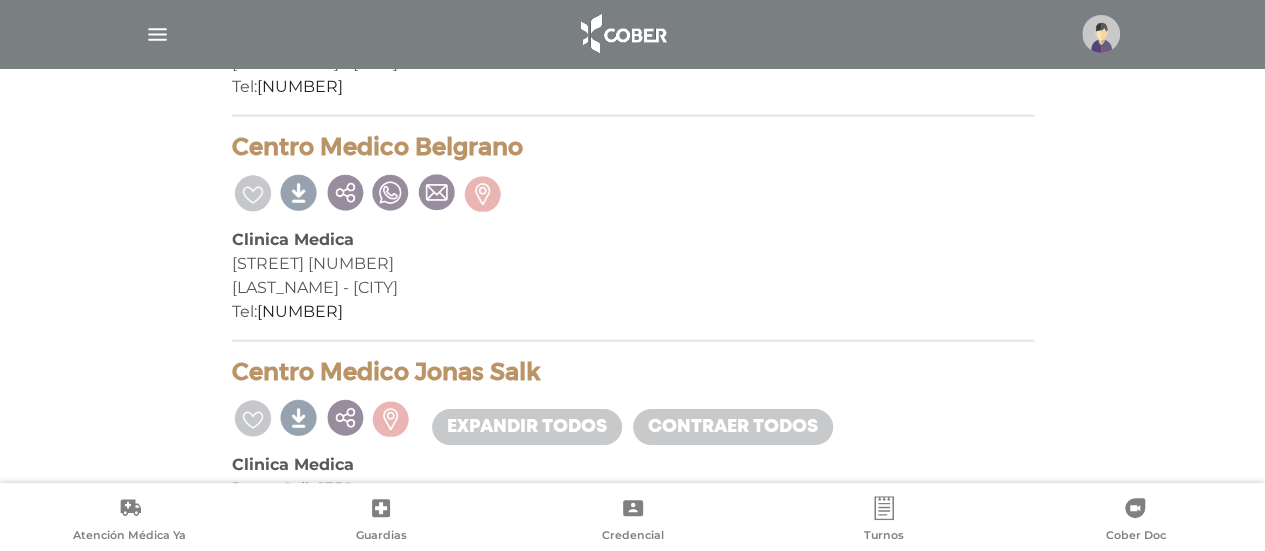 click at bounding box center (391, 191) 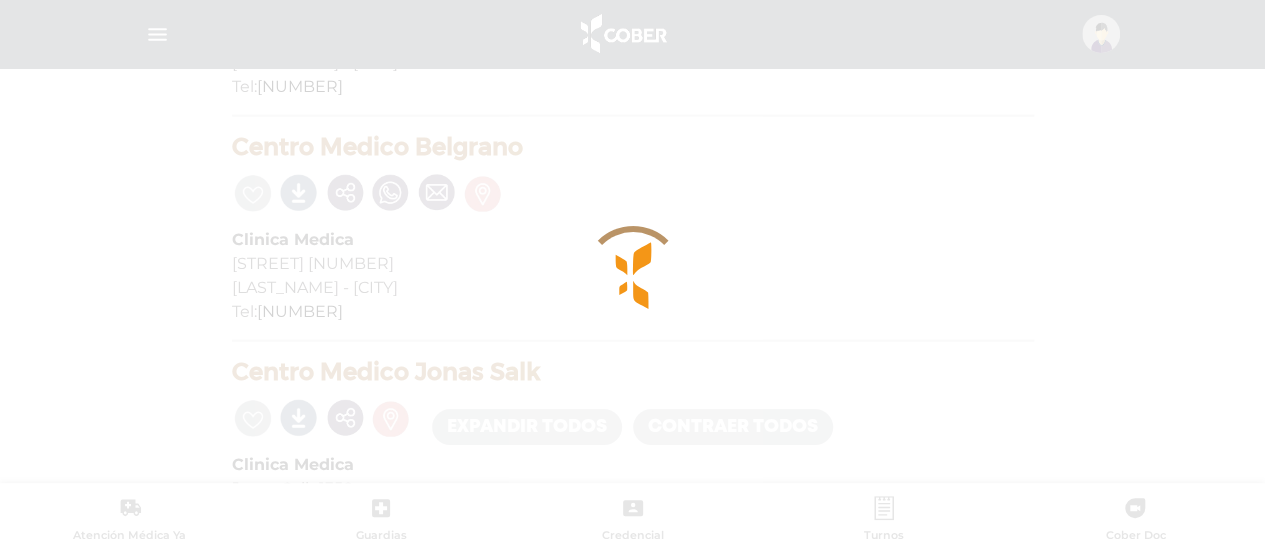 scroll, scrollTop: 0, scrollLeft: 0, axis: both 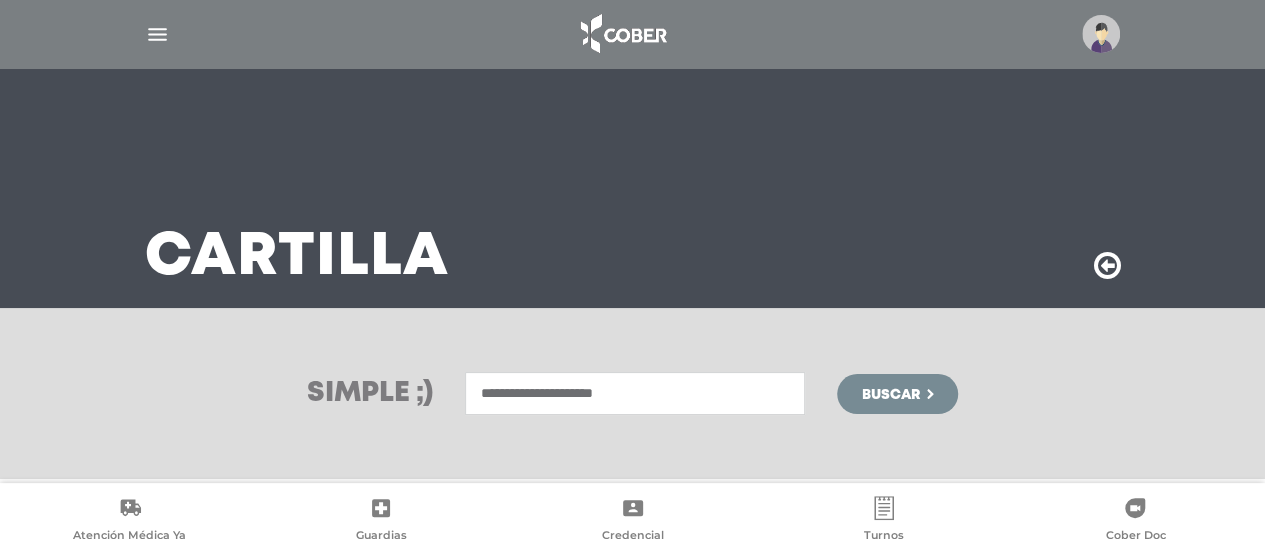 drag, startPoint x: 534, startPoint y: 395, endPoint x: 472, endPoint y: 395, distance: 62 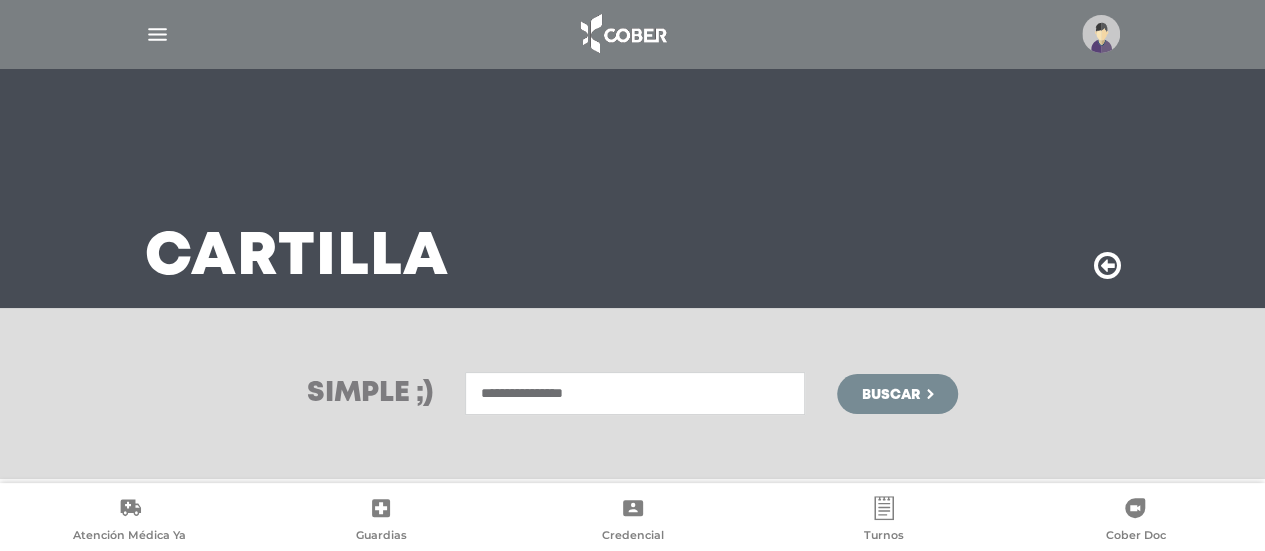 type on "**********" 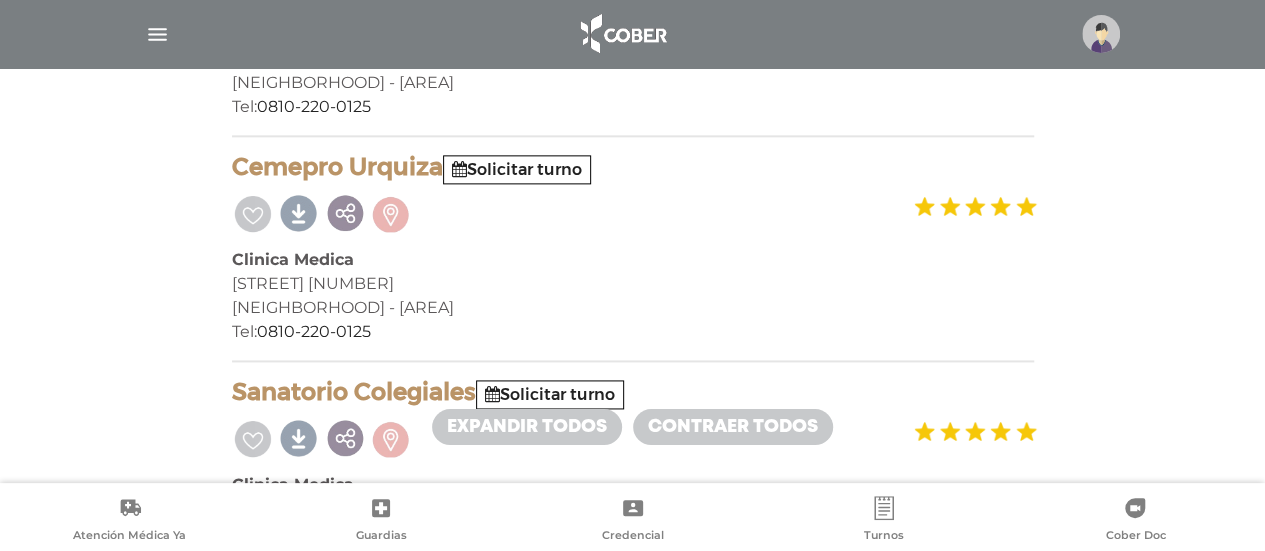 scroll, scrollTop: 1242, scrollLeft: 0, axis: vertical 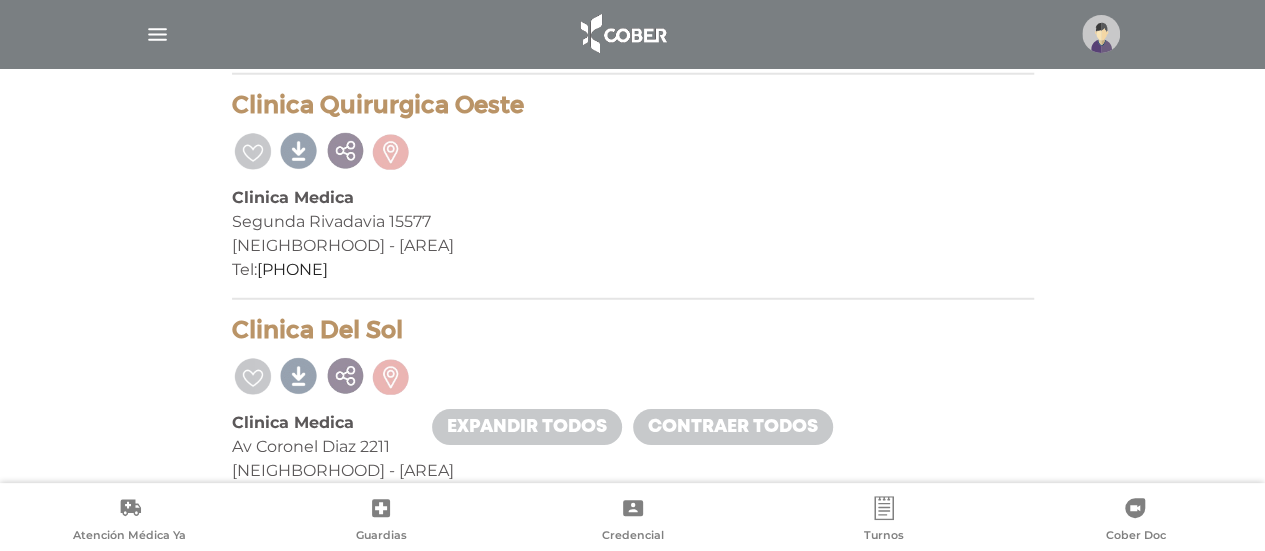 click at bounding box center (157, 34) 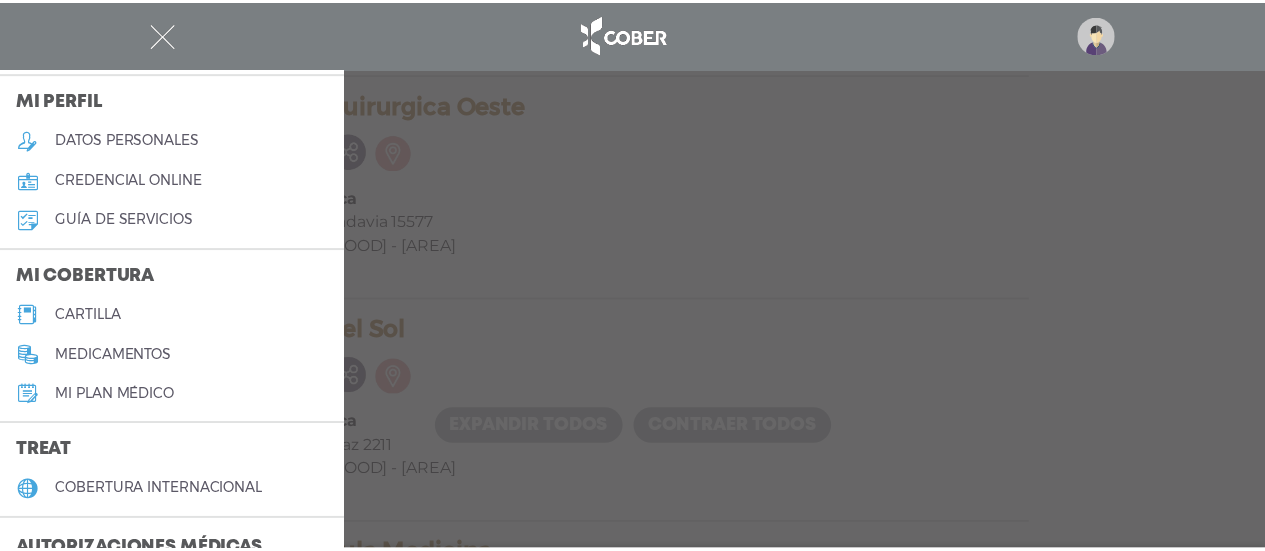 scroll, scrollTop: 100, scrollLeft: 0, axis: vertical 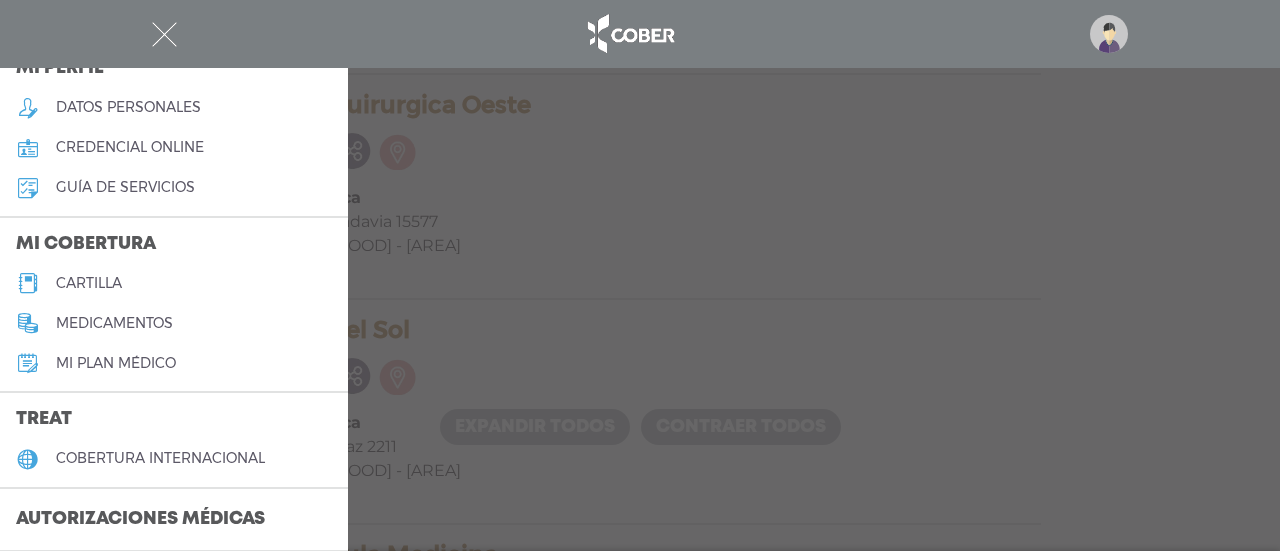 click on "cartilla" at bounding box center (89, 283) 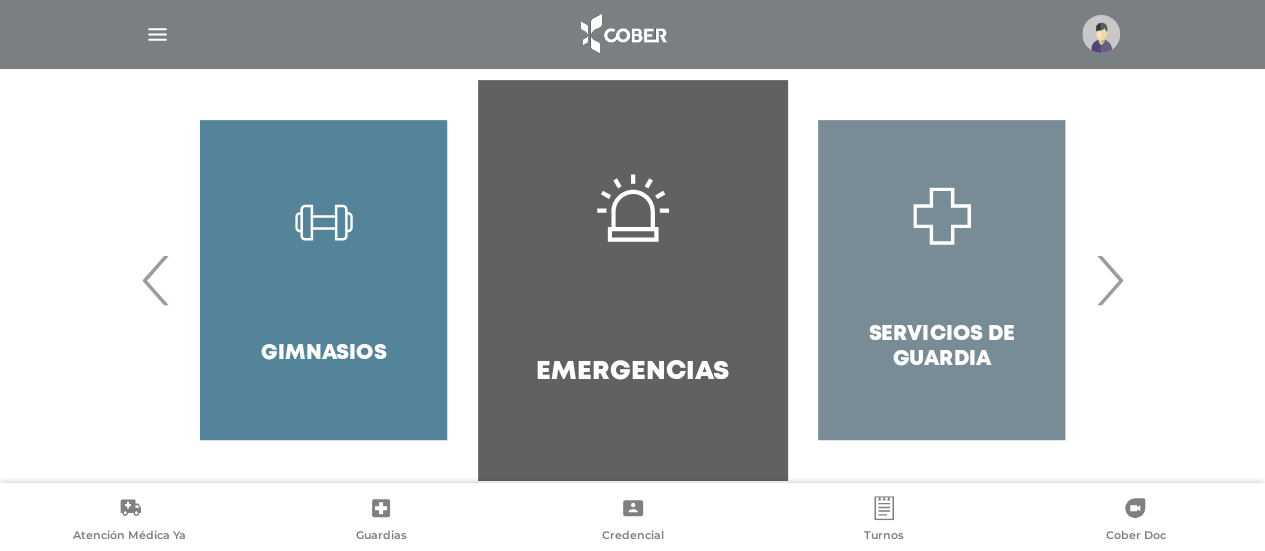 scroll, scrollTop: 475, scrollLeft: 0, axis: vertical 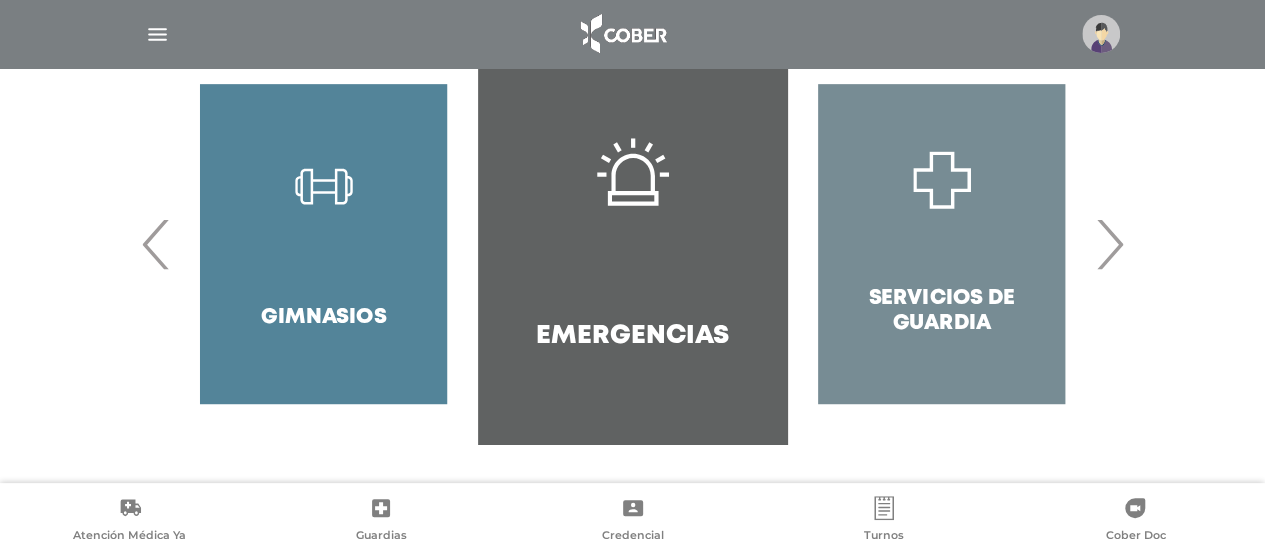 click on "Gimnasios" at bounding box center (323, 244) 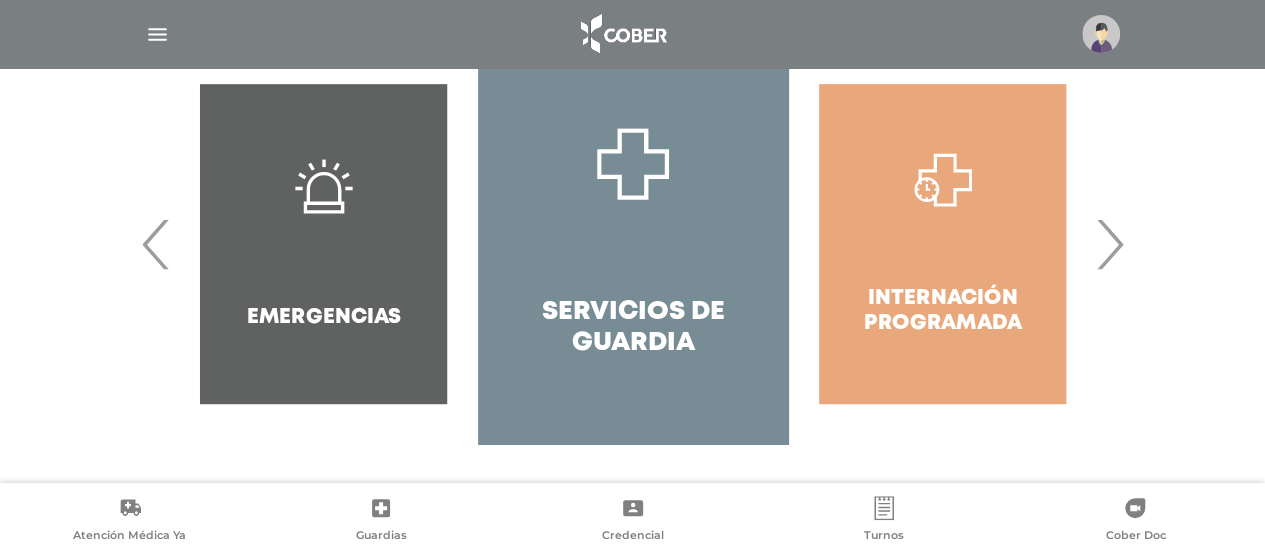 click on "›" at bounding box center [1109, 244] 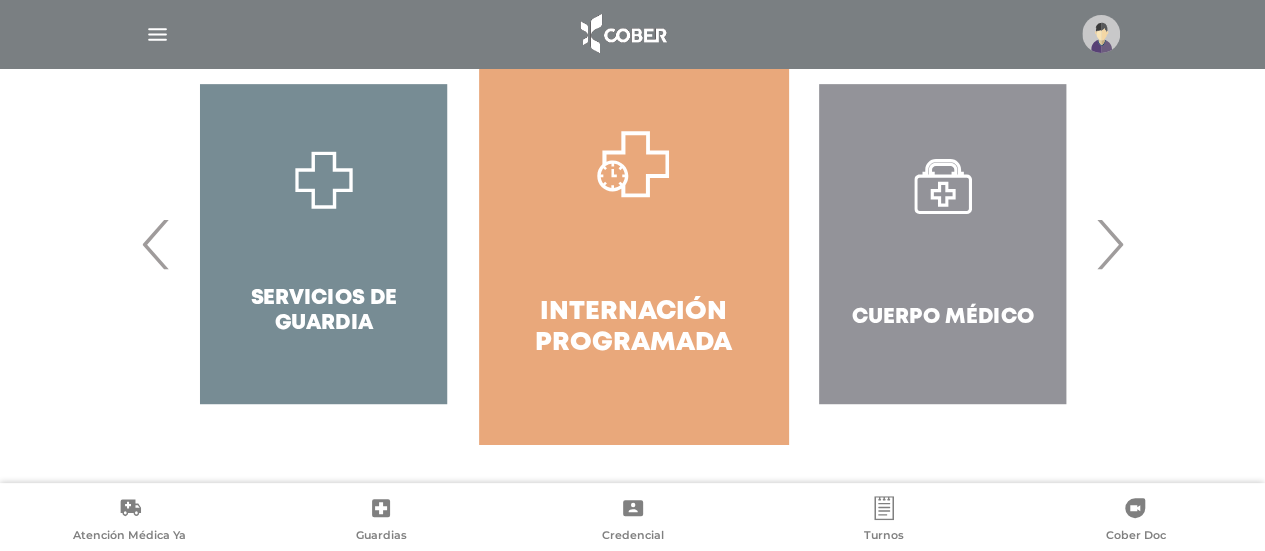 click on "›" at bounding box center [1109, 244] 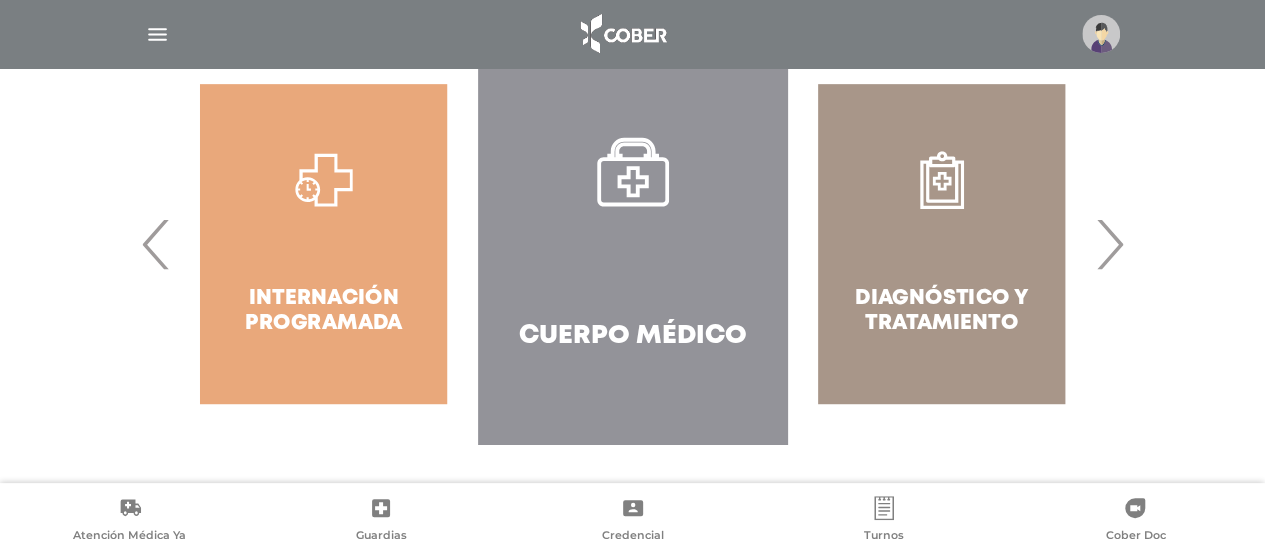 click on "›" at bounding box center (1109, 244) 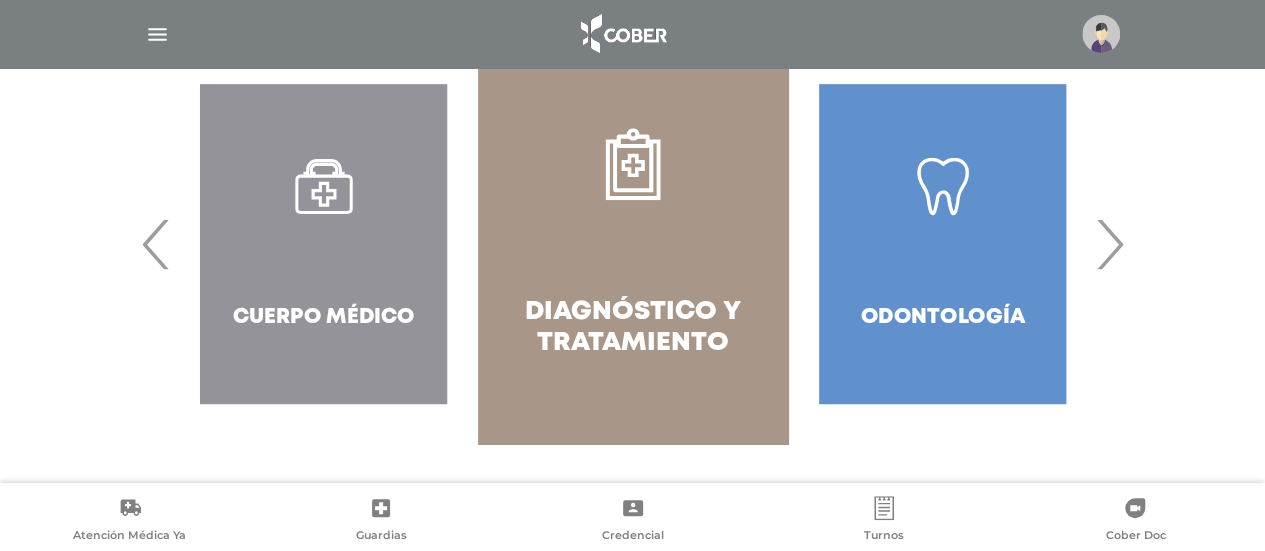 click on "›" at bounding box center [1109, 244] 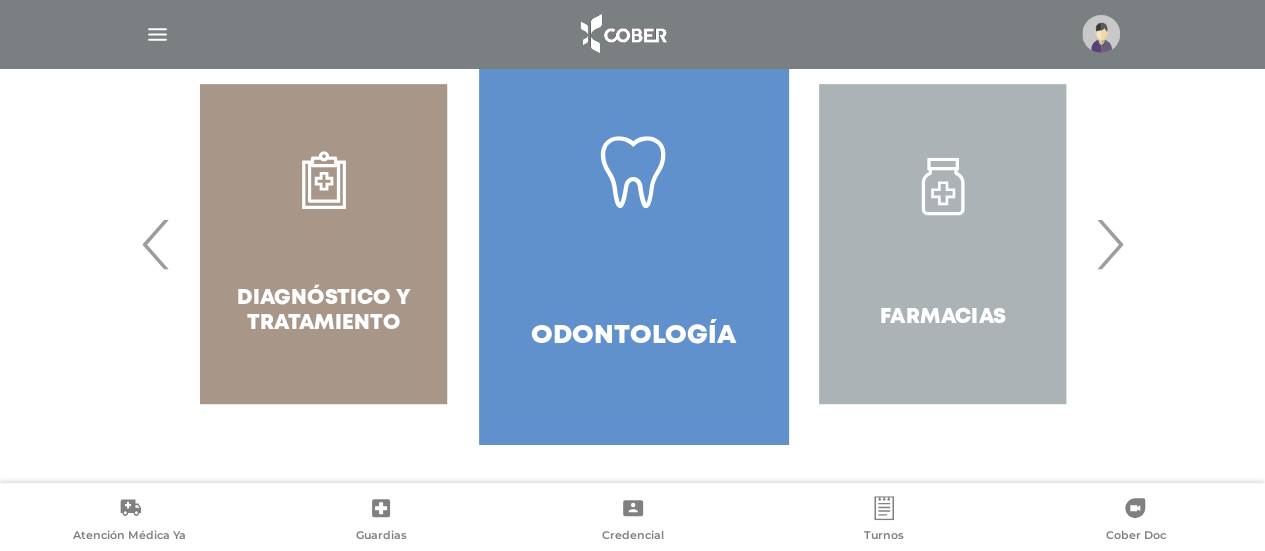 click on "›" at bounding box center [1109, 244] 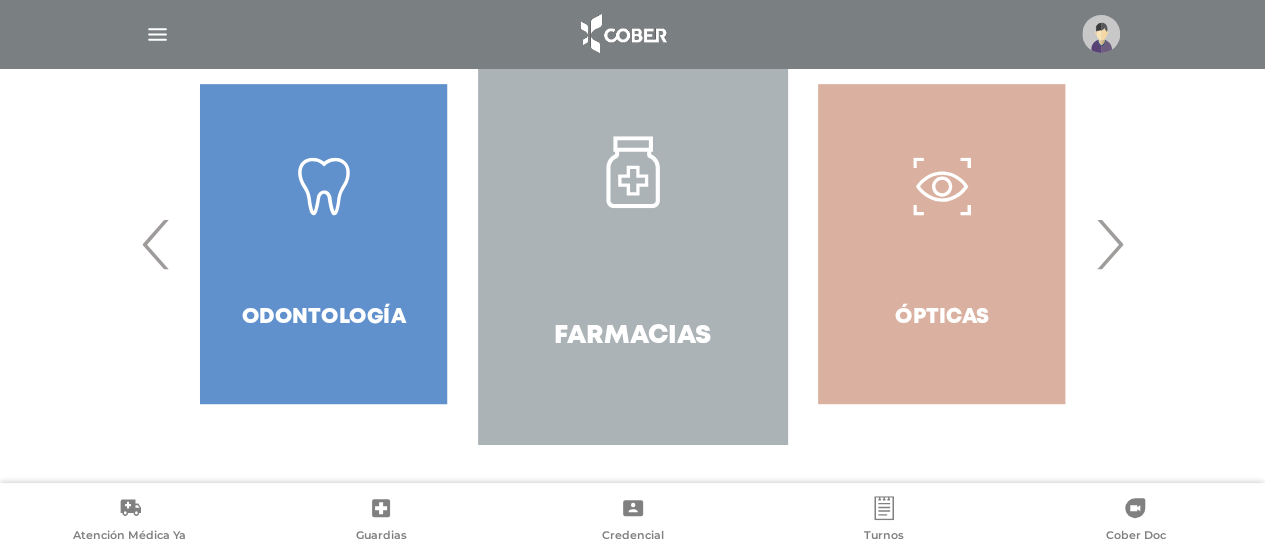 click on "›" at bounding box center [1109, 244] 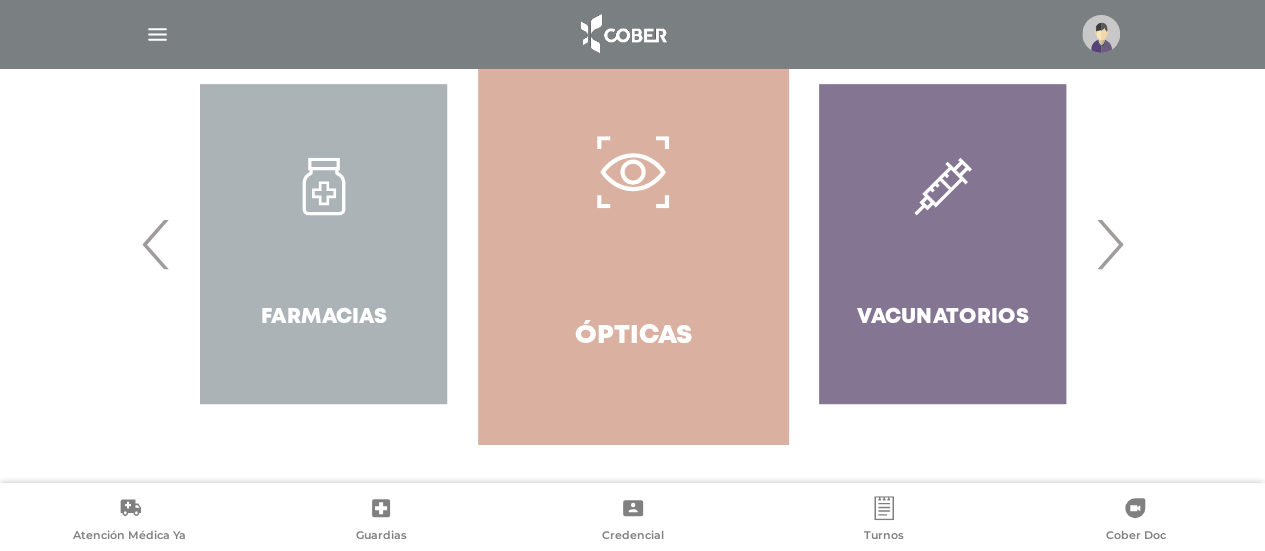 click on "›" at bounding box center (1109, 244) 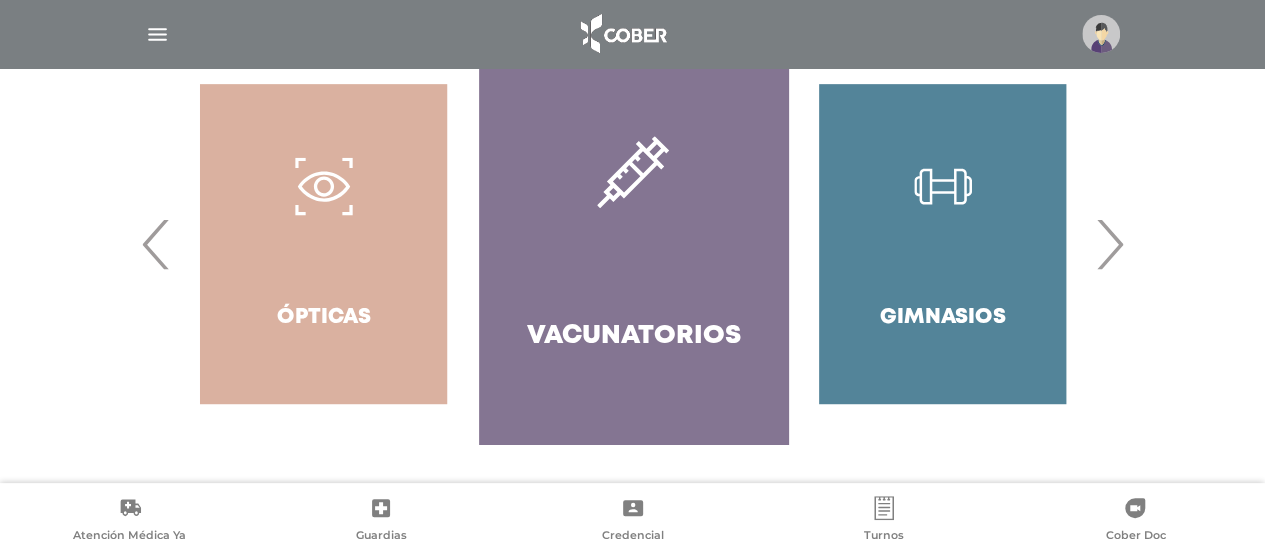 click on "›" at bounding box center [1109, 244] 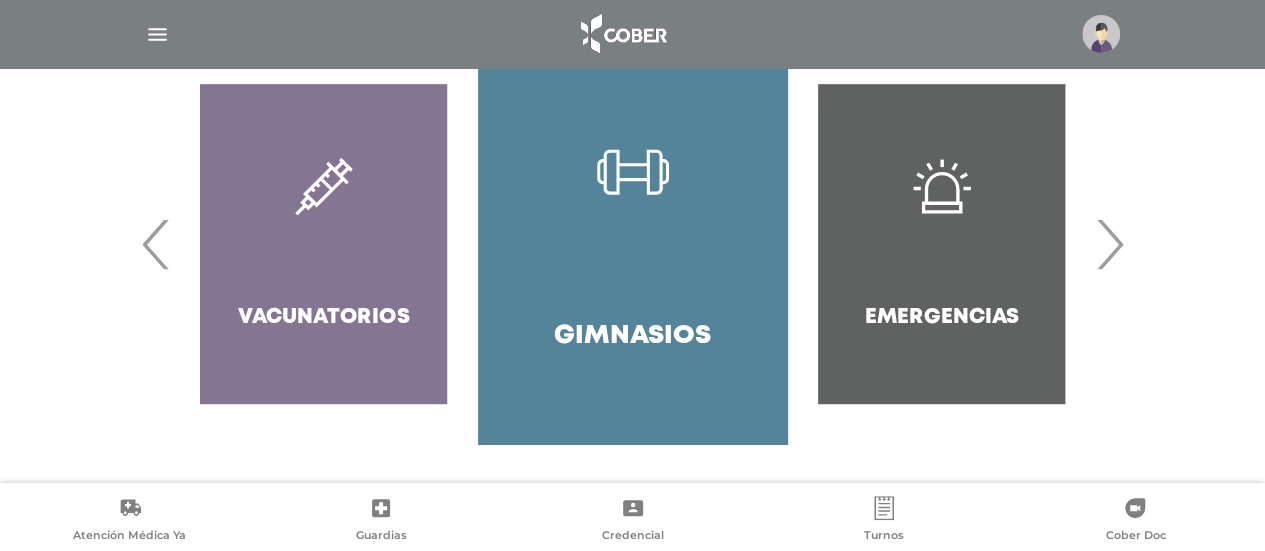 click on "›" at bounding box center (1109, 244) 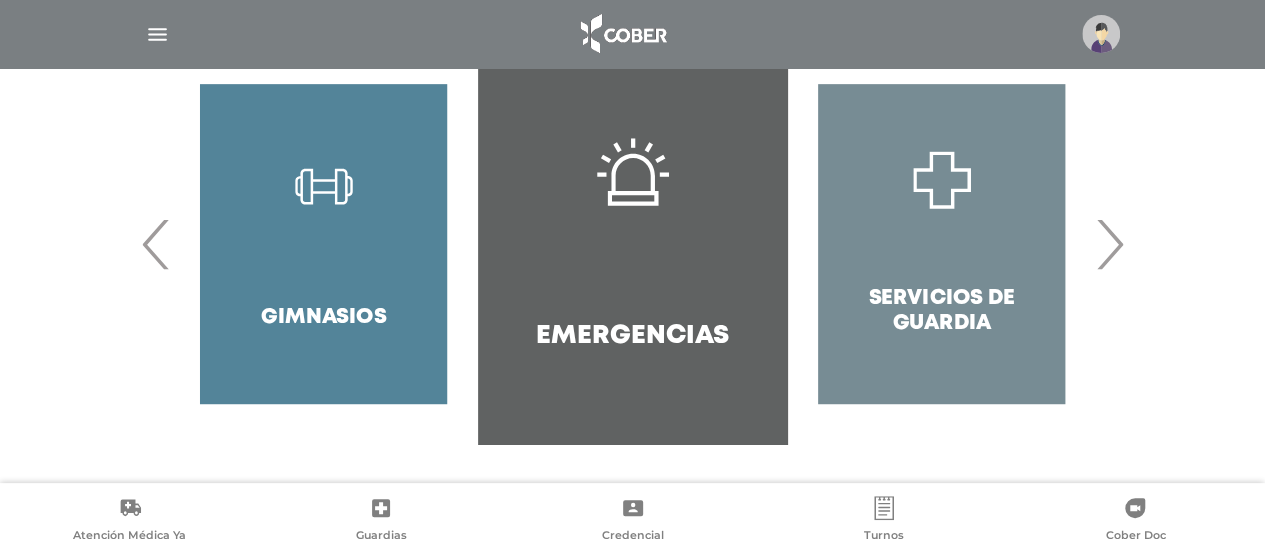 click on "‹" at bounding box center [156, 244] 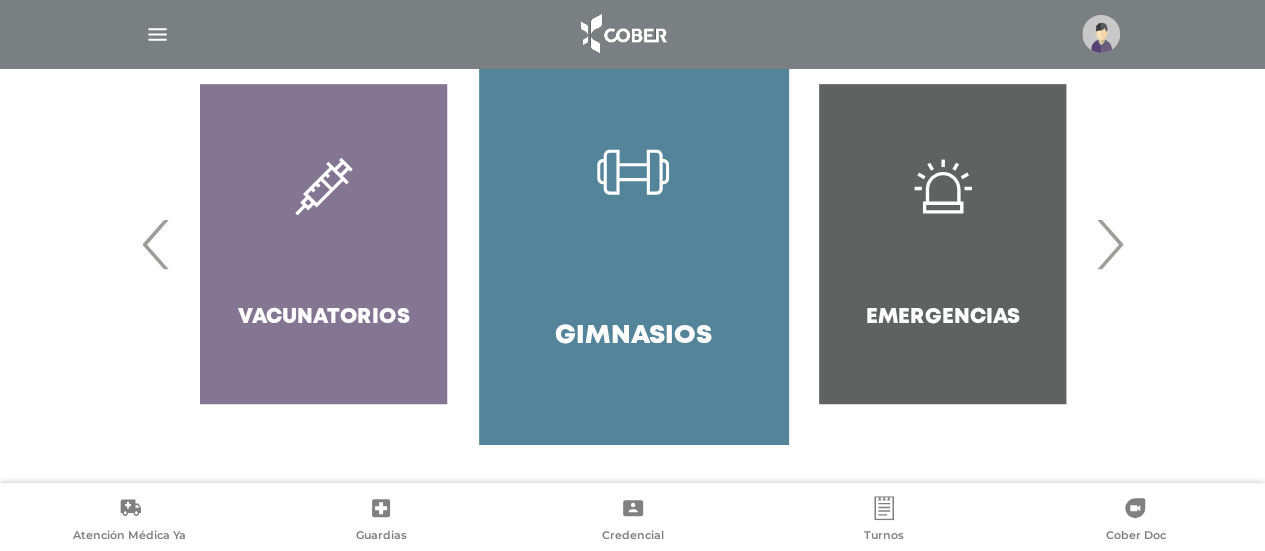 click on "Gimnasios" at bounding box center (633, 244) 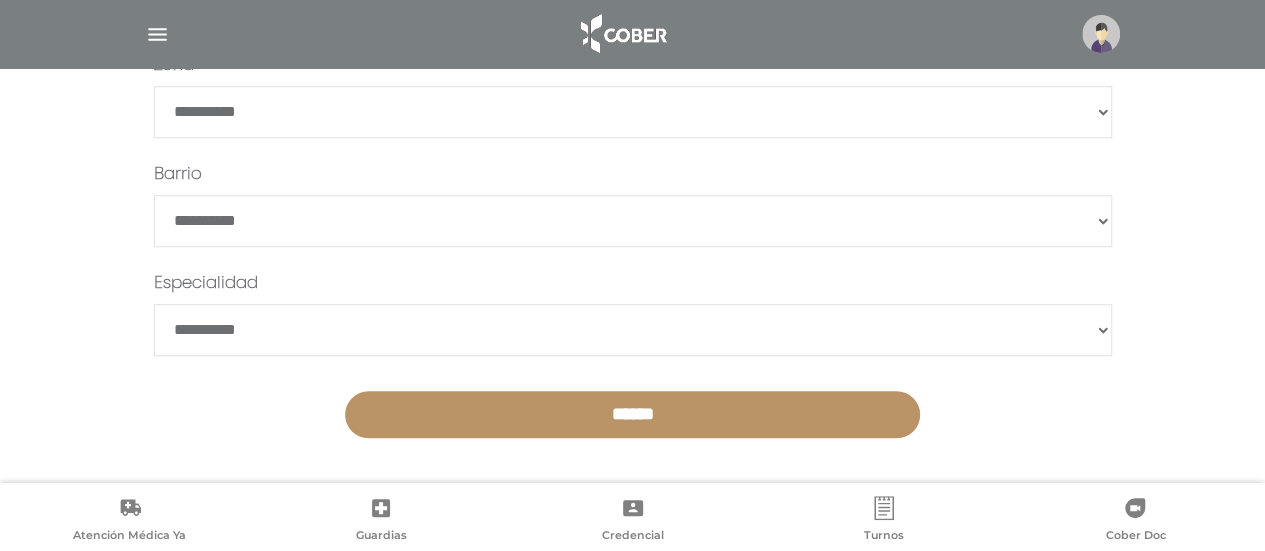 scroll, scrollTop: 696, scrollLeft: 0, axis: vertical 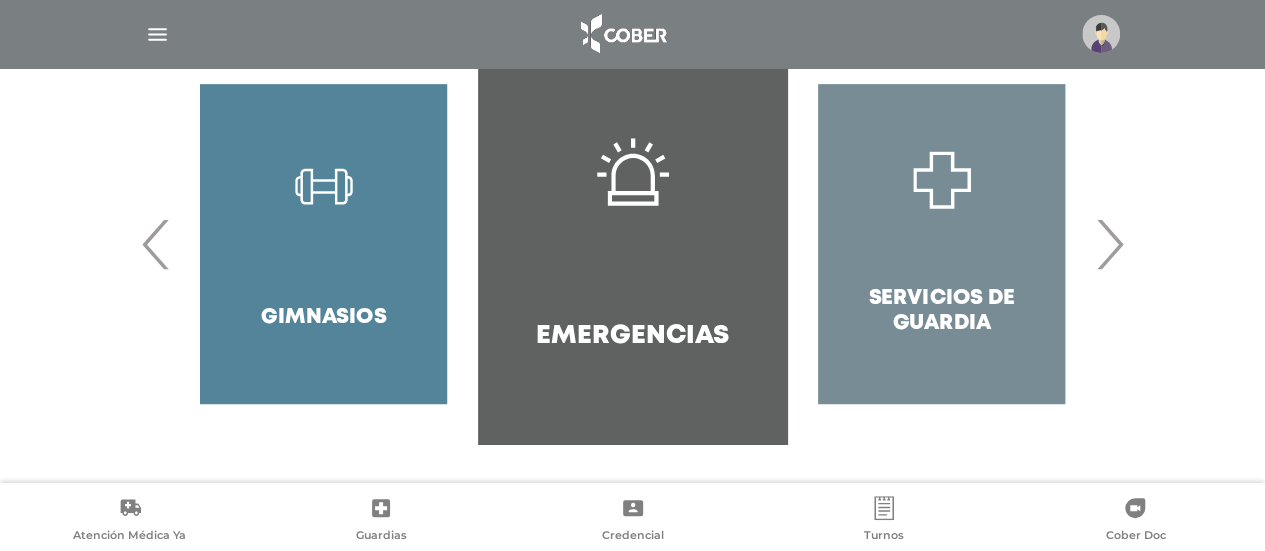 click on "›" at bounding box center (1109, 244) 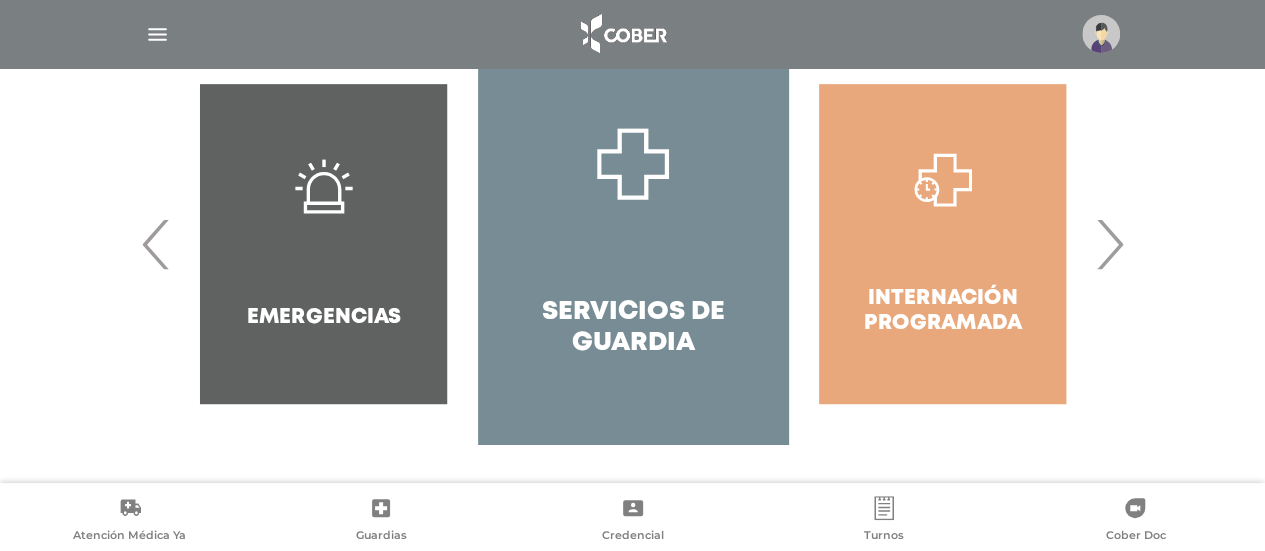 click on "›" at bounding box center [1109, 244] 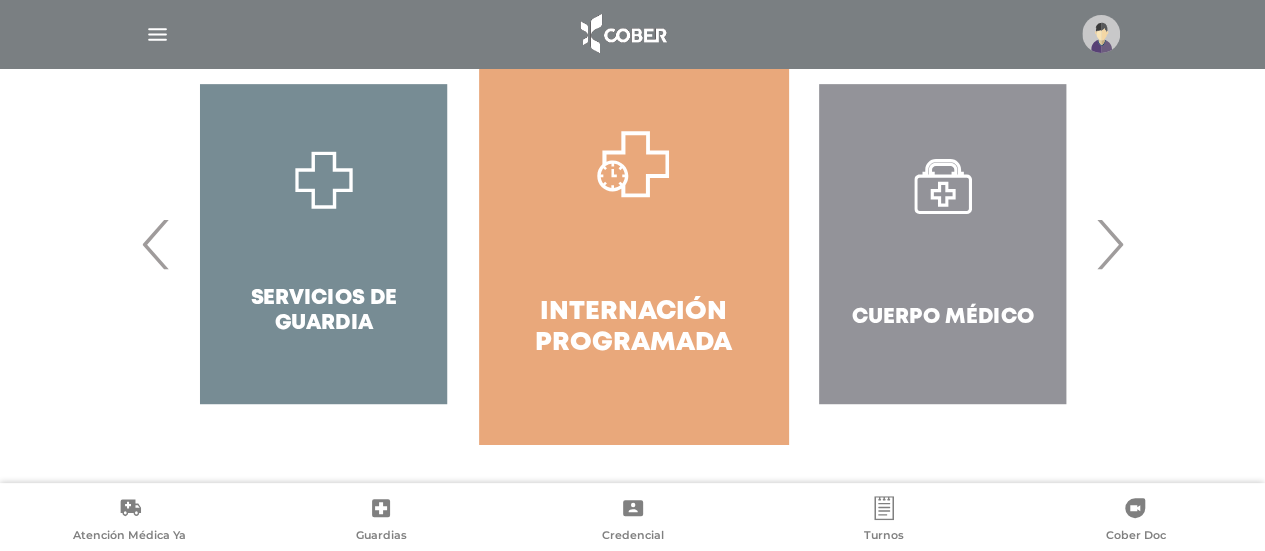 click on "›" at bounding box center (1109, 244) 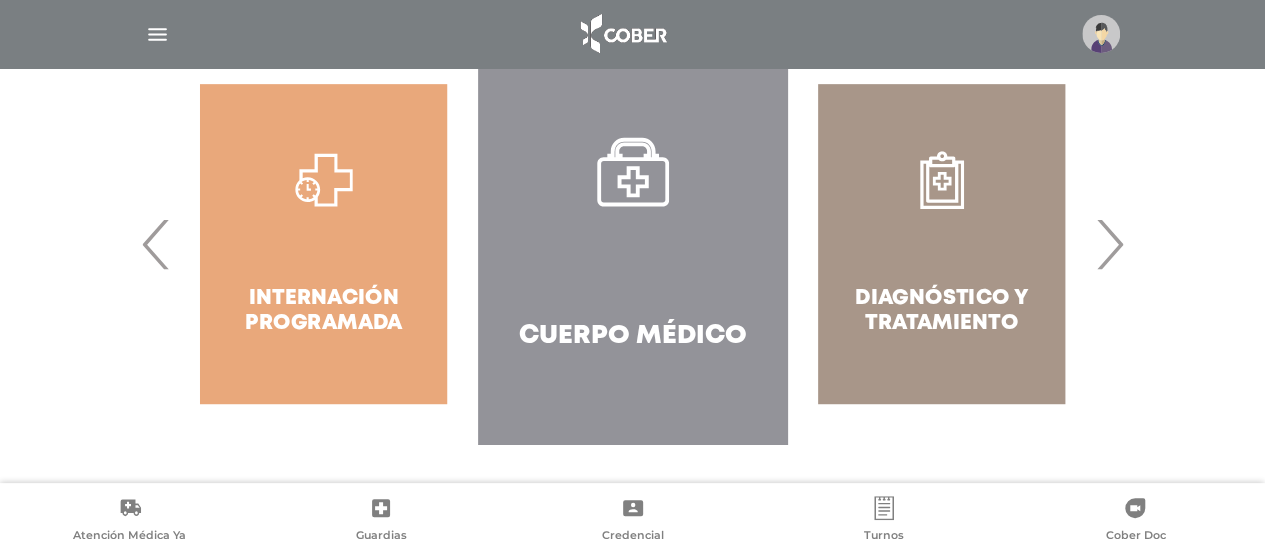 click on "Cuerpo Médico" at bounding box center [632, 244] 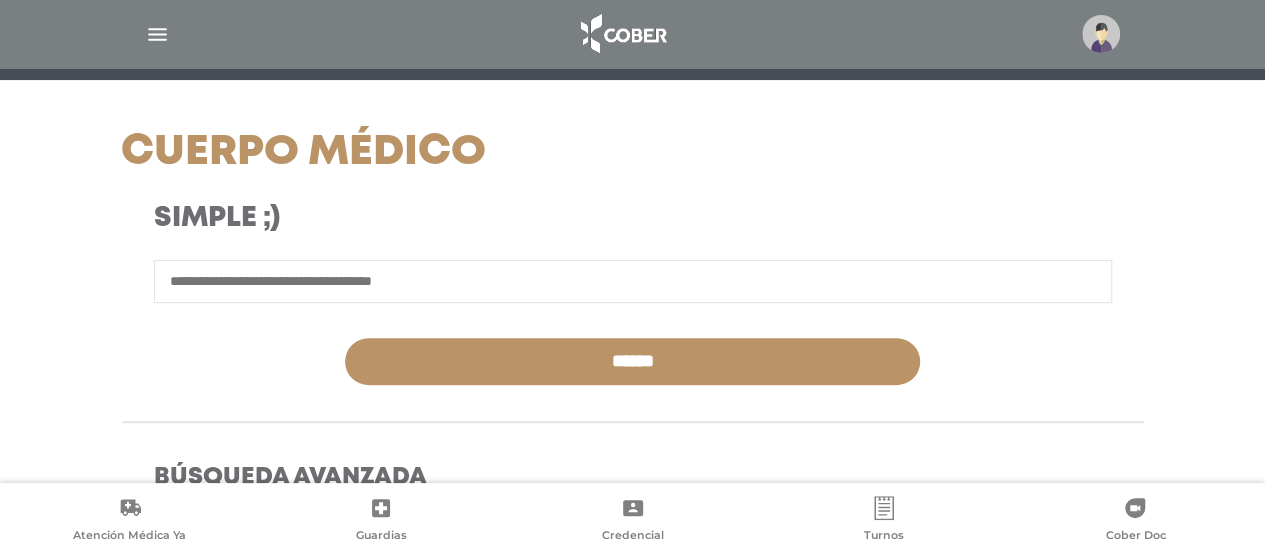scroll, scrollTop: 300, scrollLeft: 0, axis: vertical 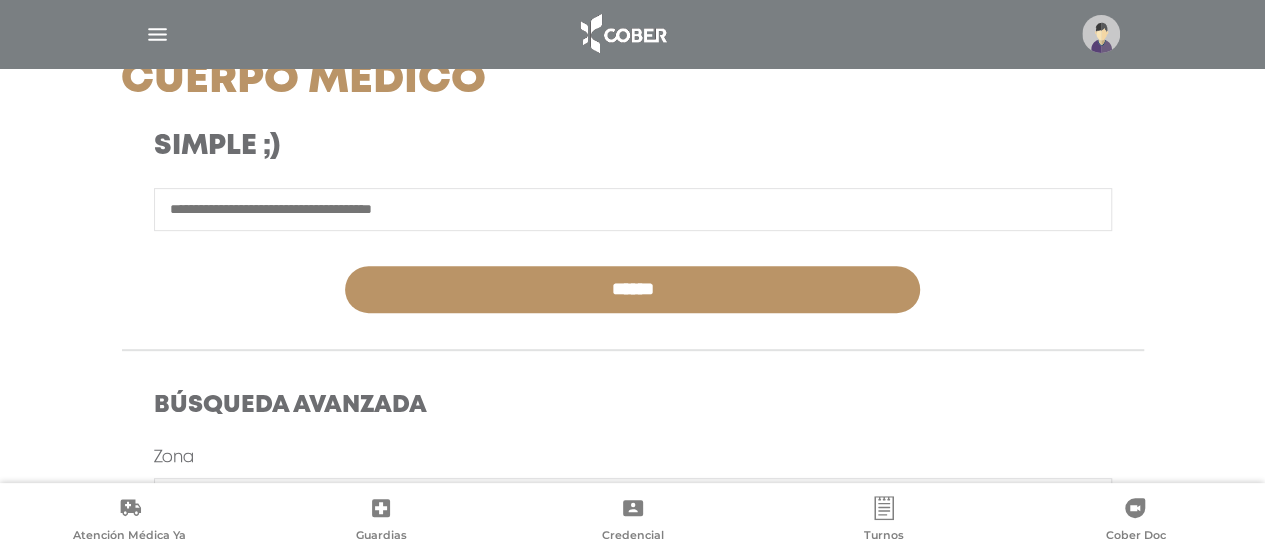 click at bounding box center [633, 209] 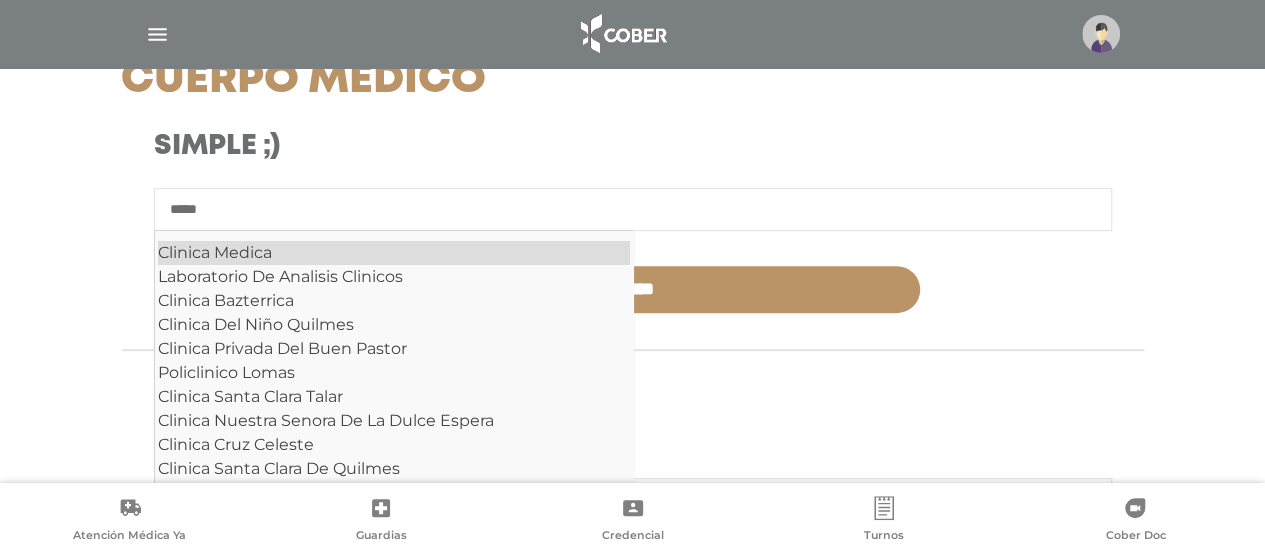 click on "Clinica Medica" at bounding box center (394, 253) 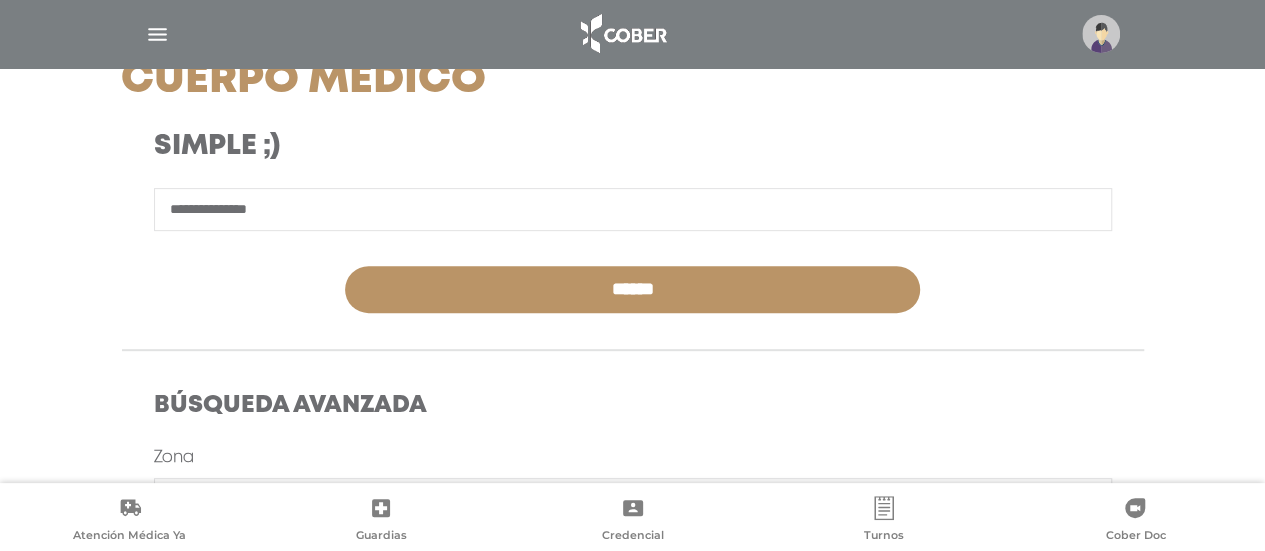 type on "**********" 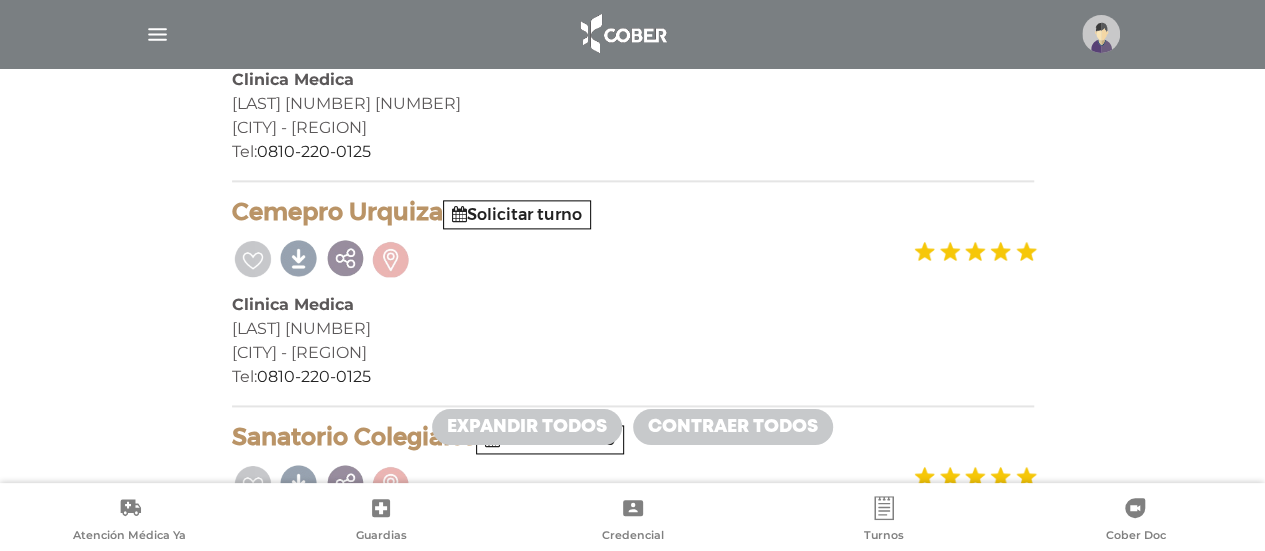 scroll, scrollTop: 1300, scrollLeft: 0, axis: vertical 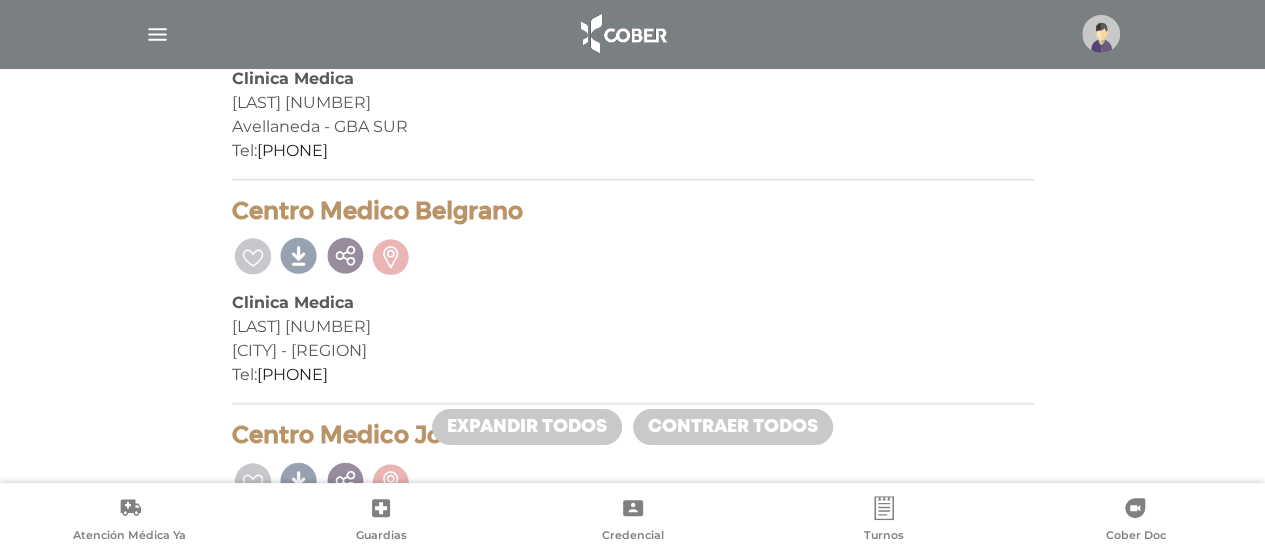 click at bounding box center (253, 254) 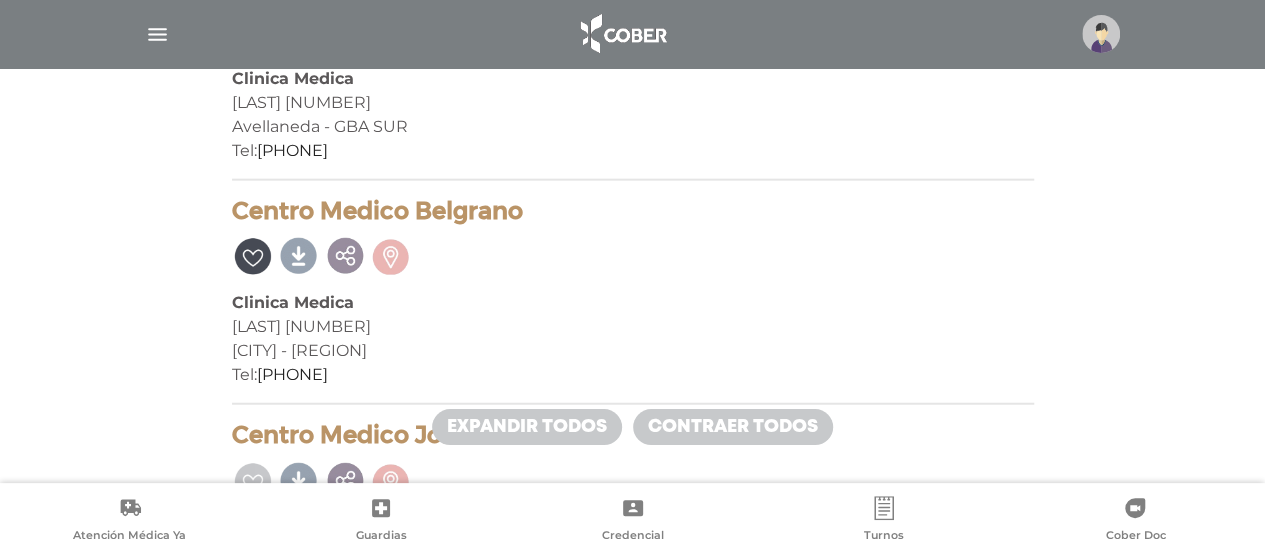 click at bounding box center [253, 254] 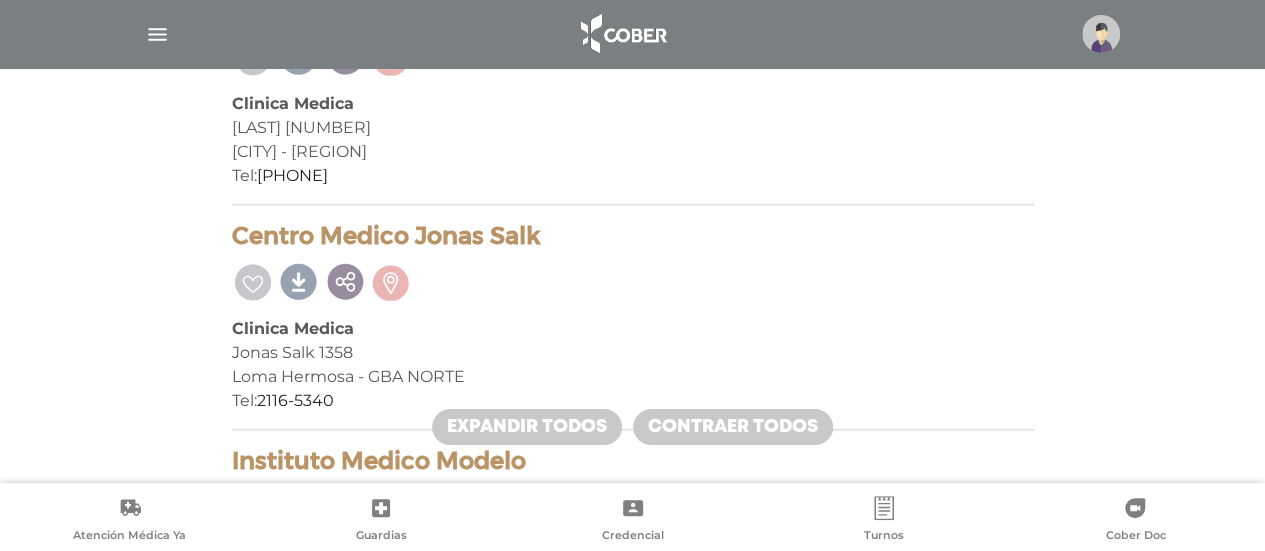 scroll, scrollTop: 6300, scrollLeft: 0, axis: vertical 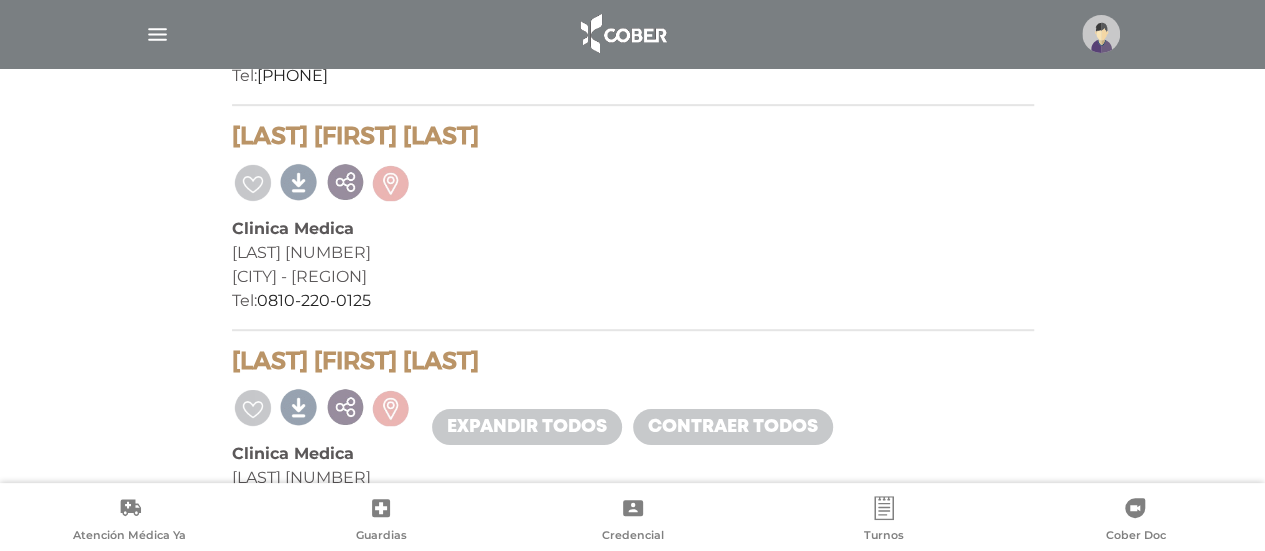 drag, startPoint x: 232, startPoint y: 251, endPoint x: 377, endPoint y: 255, distance: 145.05516 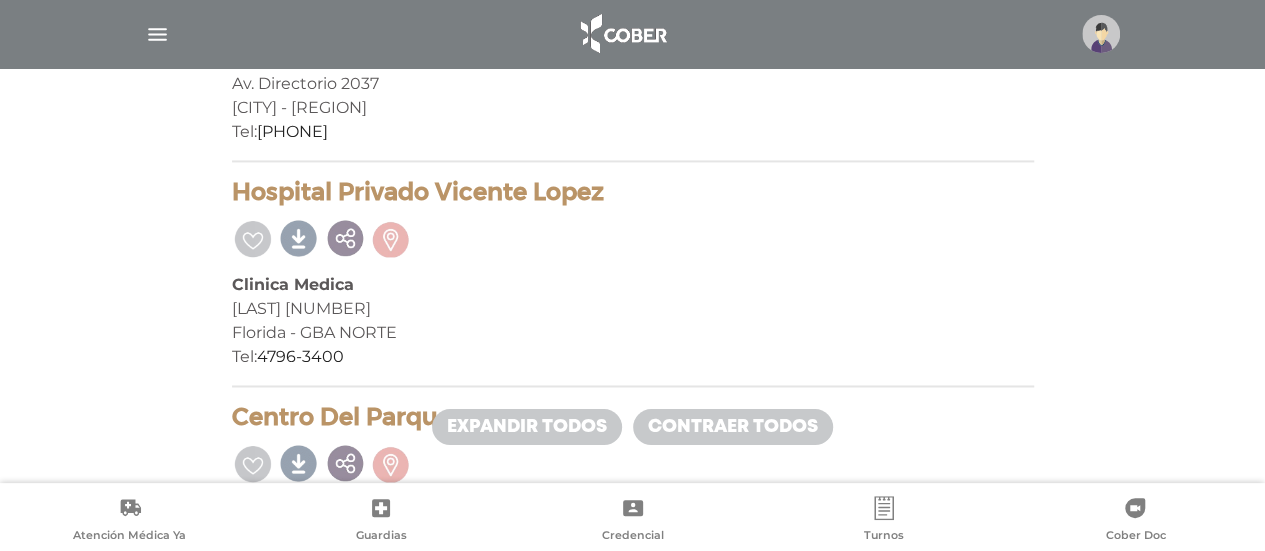 scroll, scrollTop: 23953, scrollLeft: 0, axis: vertical 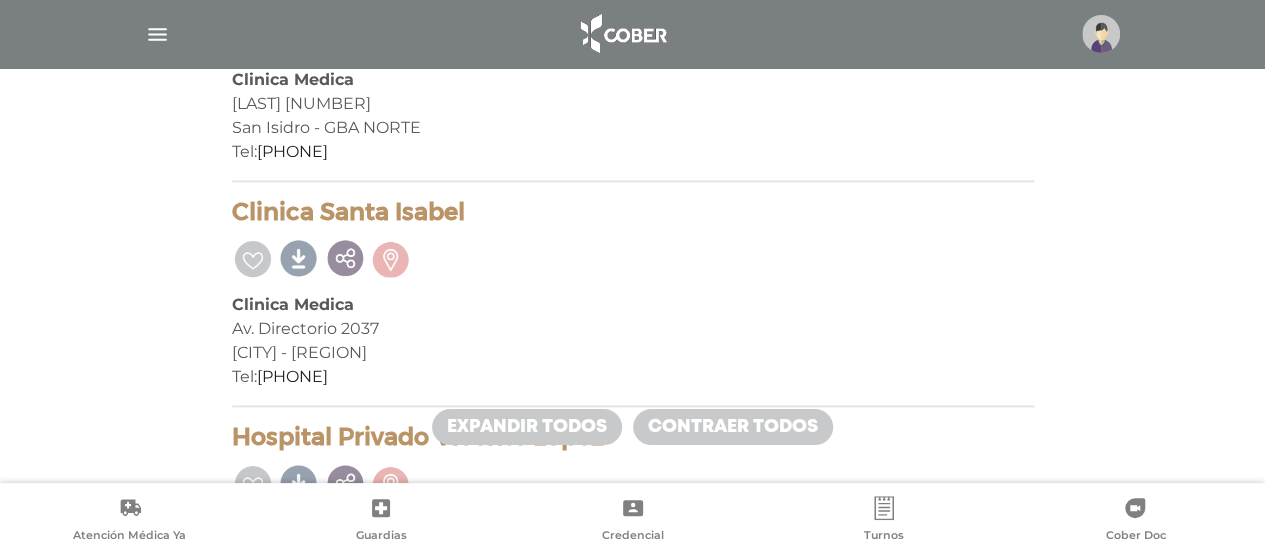 click on "Expandir todos" at bounding box center (527, 427) 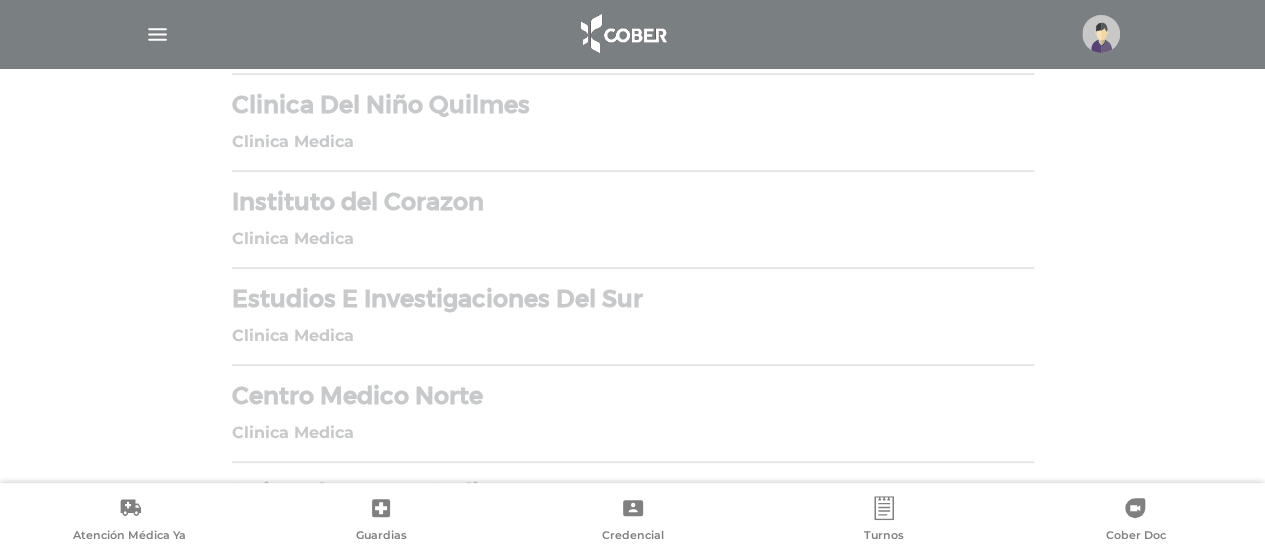 scroll, scrollTop: 11551, scrollLeft: 0, axis: vertical 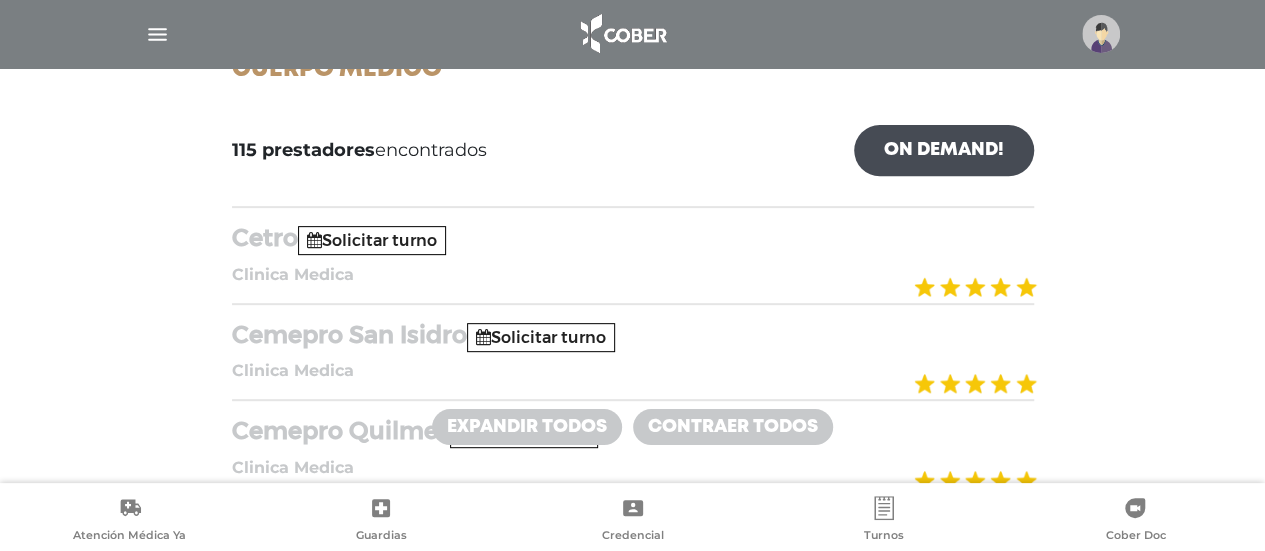 click on "Expandir todos" at bounding box center (527, 427) 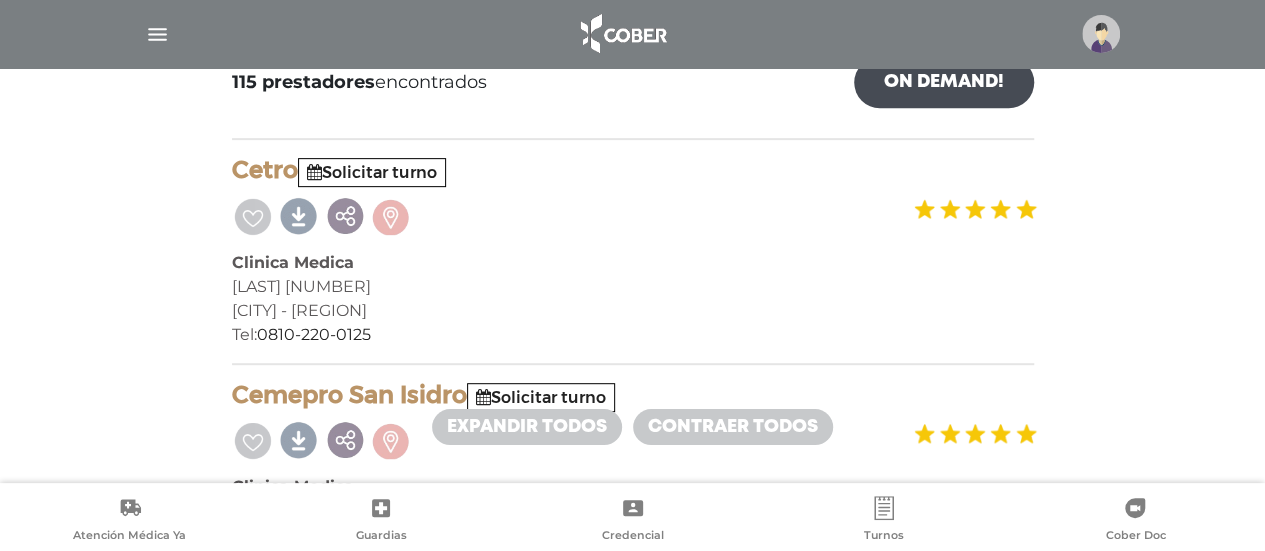 scroll, scrollTop: 400, scrollLeft: 0, axis: vertical 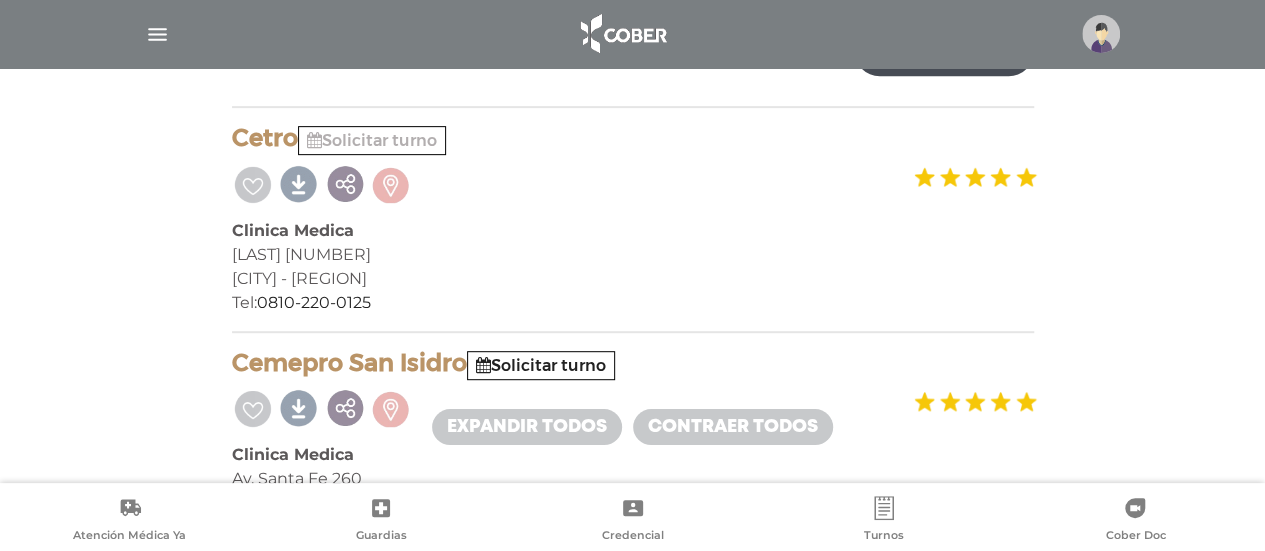 click on "Solicitar turno" at bounding box center [372, 140] 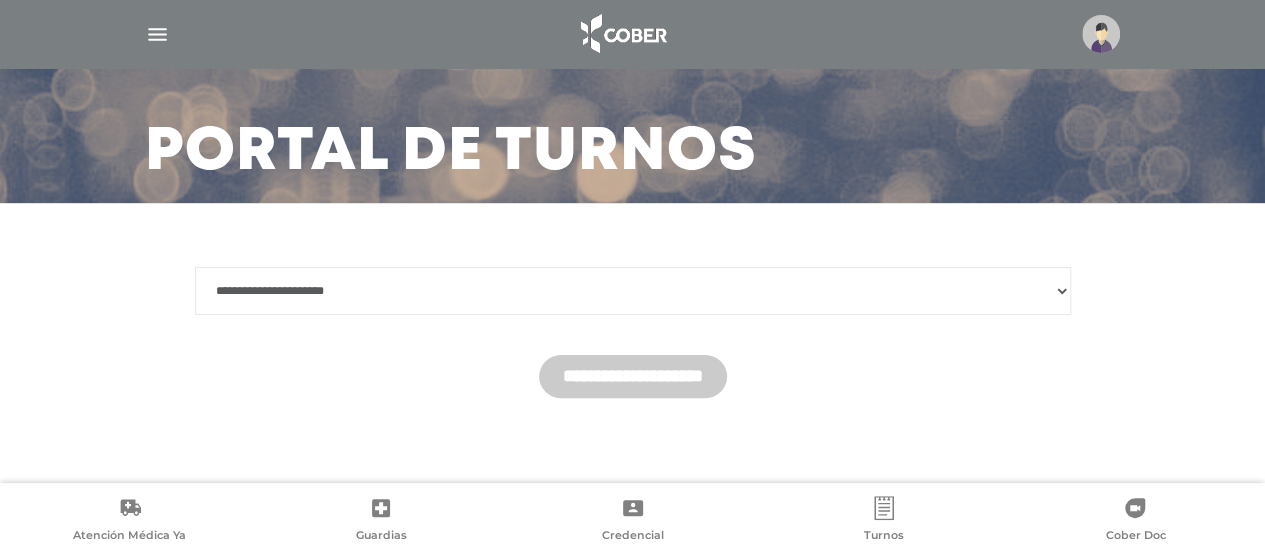 scroll, scrollTop: 108, scrollLeft: 0, axis: vertical 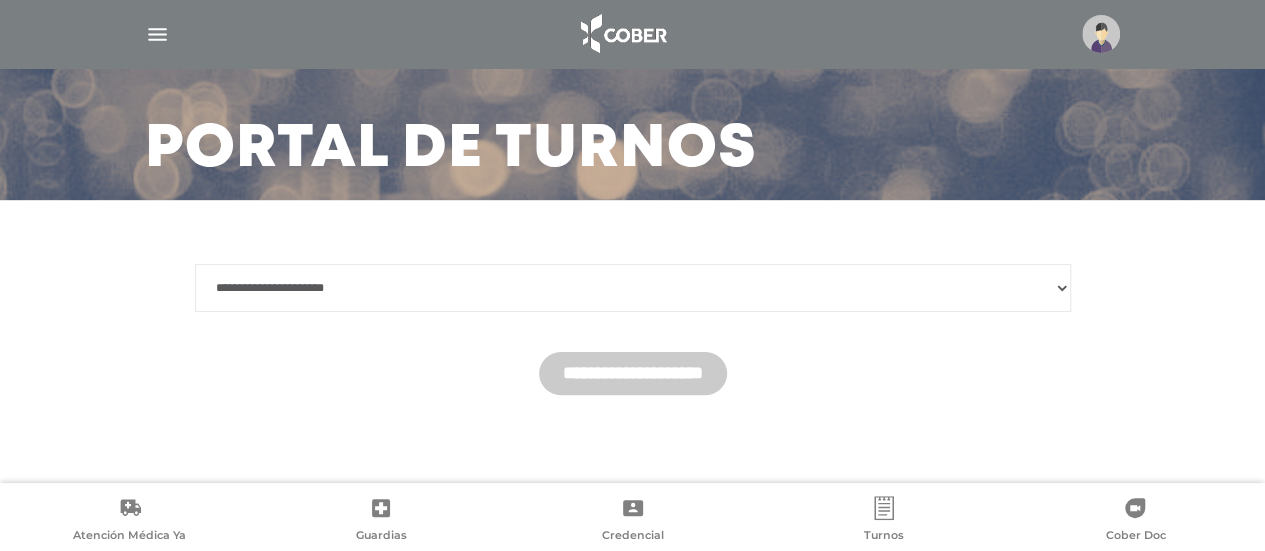 click on "**********" at bounding box center (633, 288) 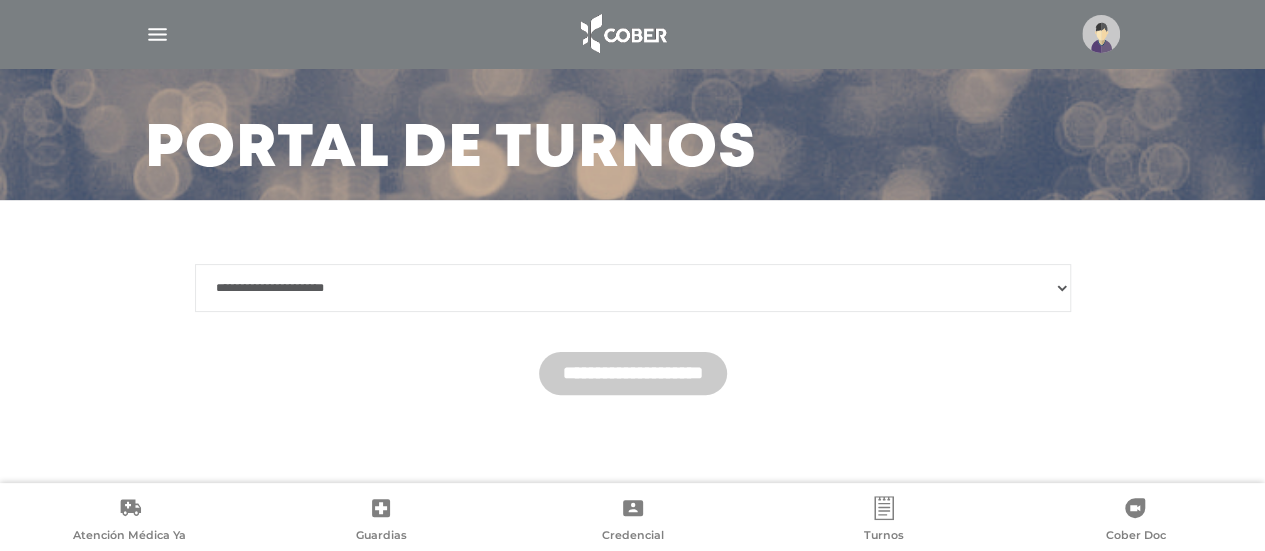 select on "*******" 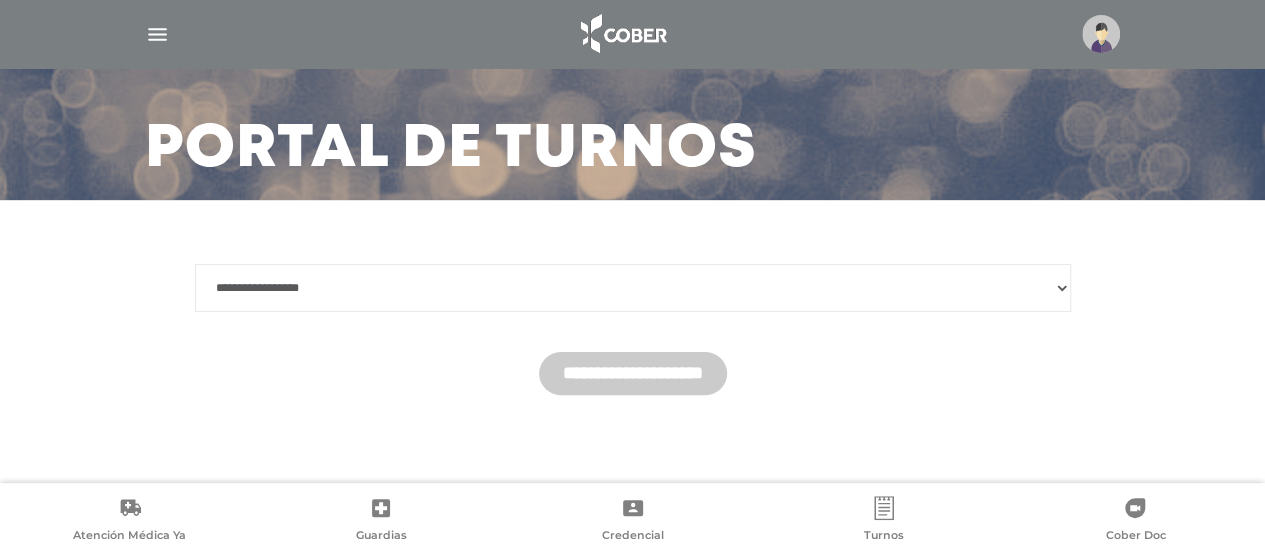click on "**********" at bounding box center (633, 288) 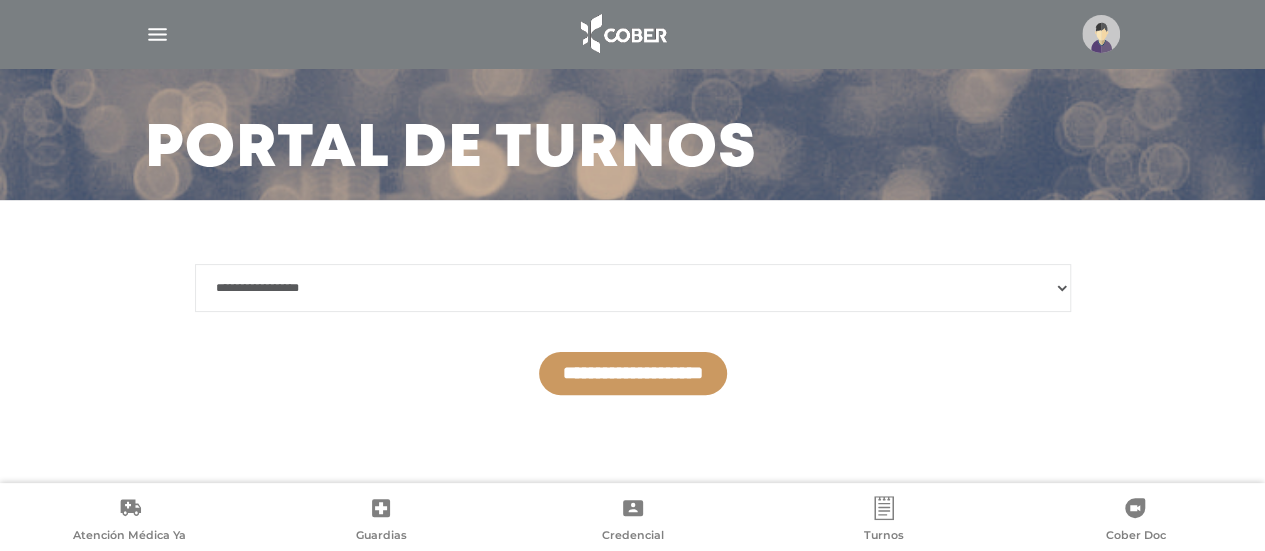 click on "**********" at bounding box center [633, 373] 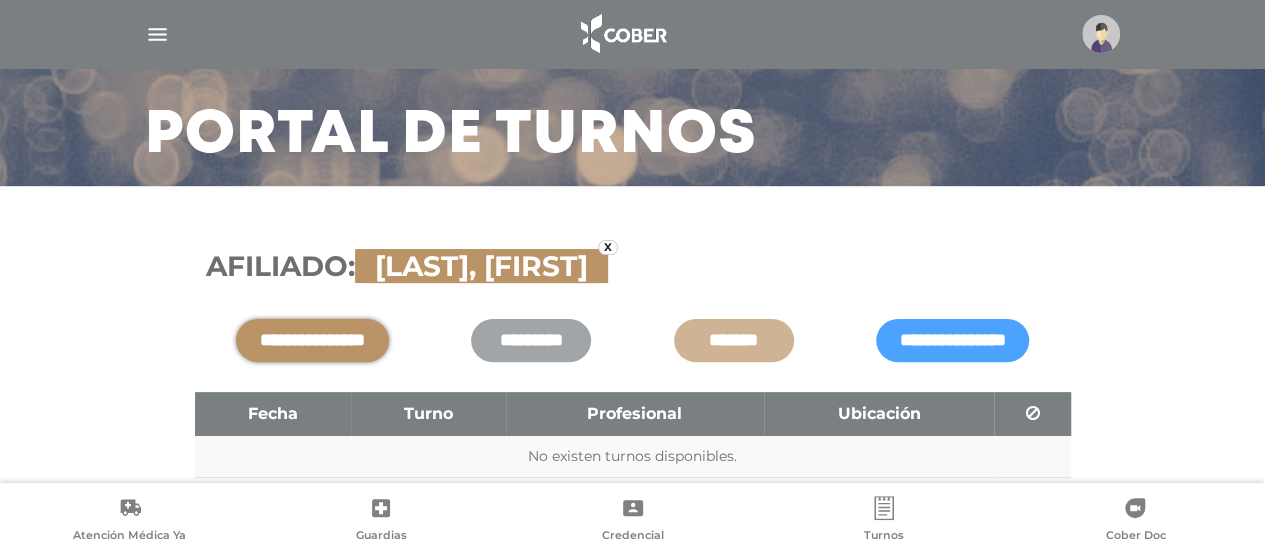 scroll, scrollTop: 204, scrollLeft: 0, axis: vertical 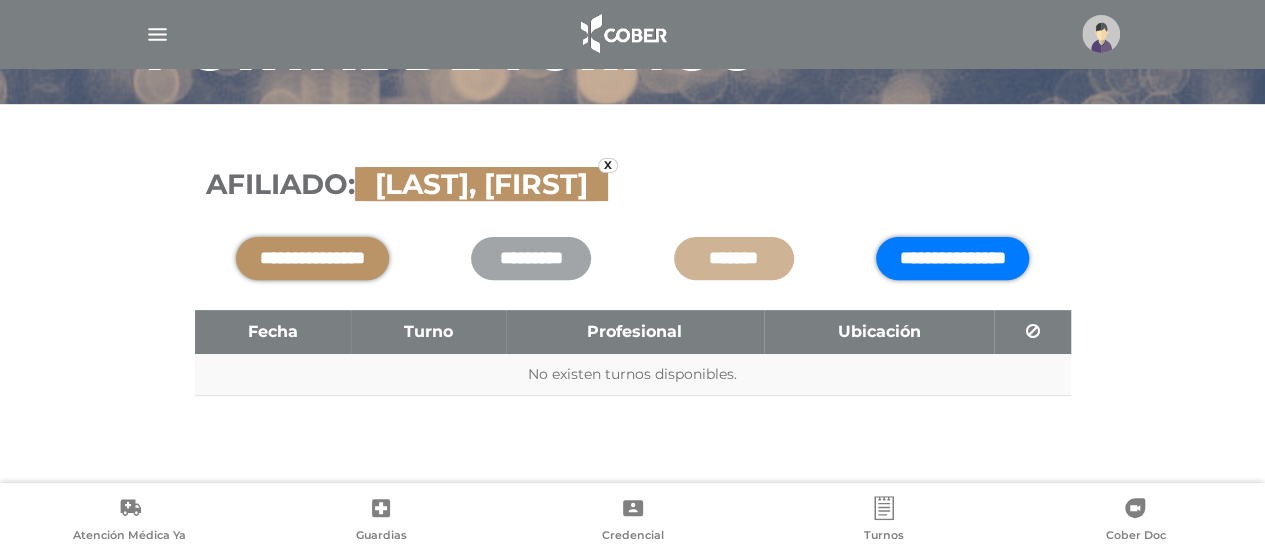 click on "**********" at bounding box center [952, 258] 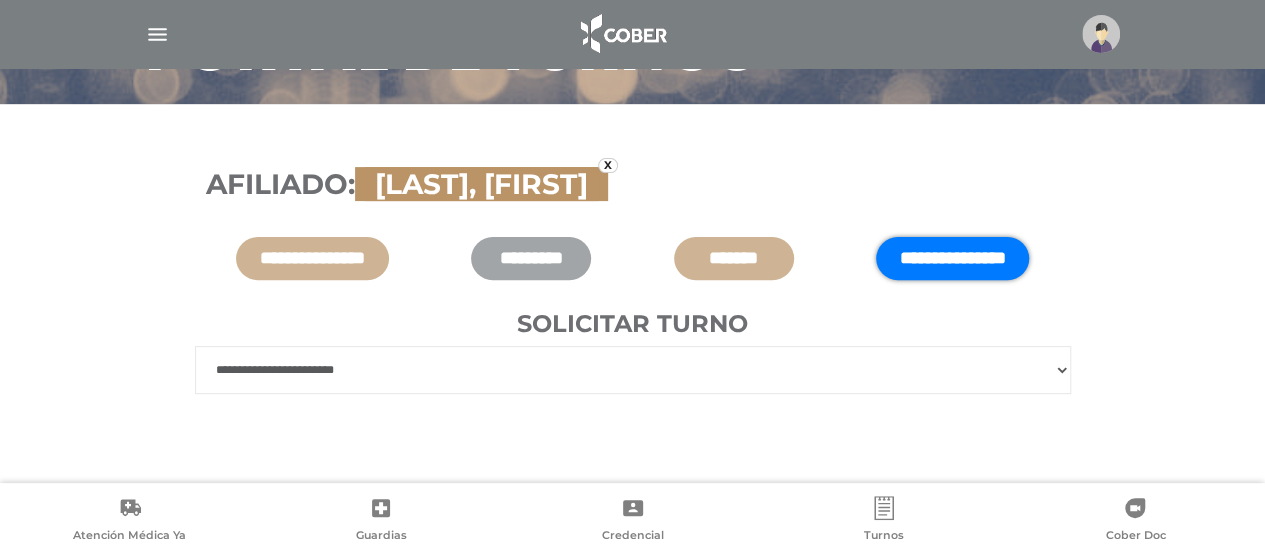 scroll, scrollTop: 227, scrollLeft: 0, axis: vertical 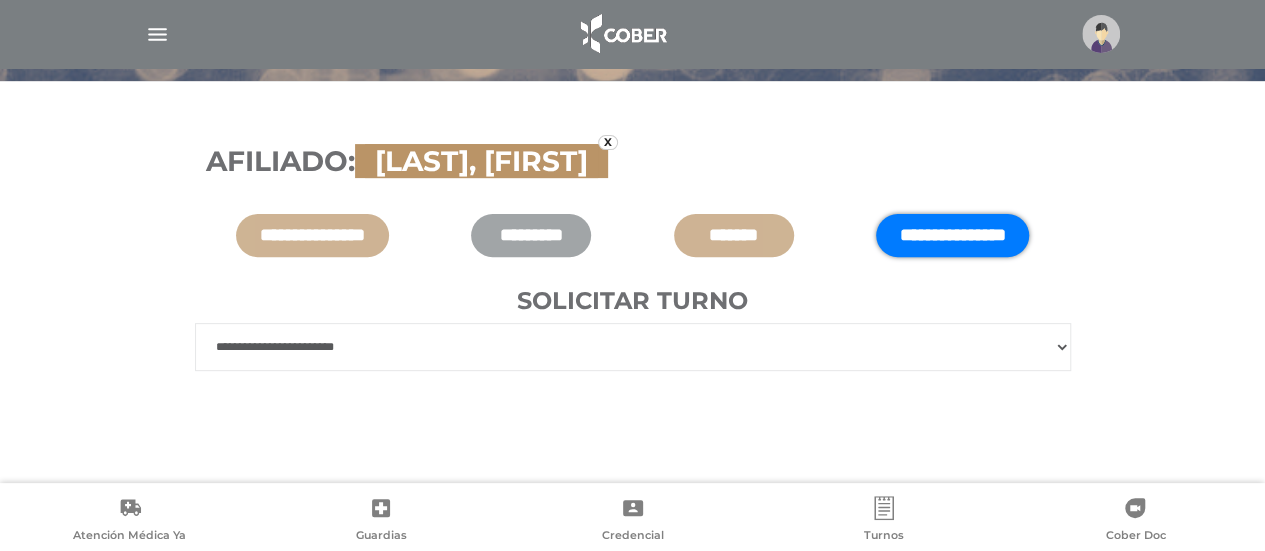 click on "**********" at bounding box center (633, 341) 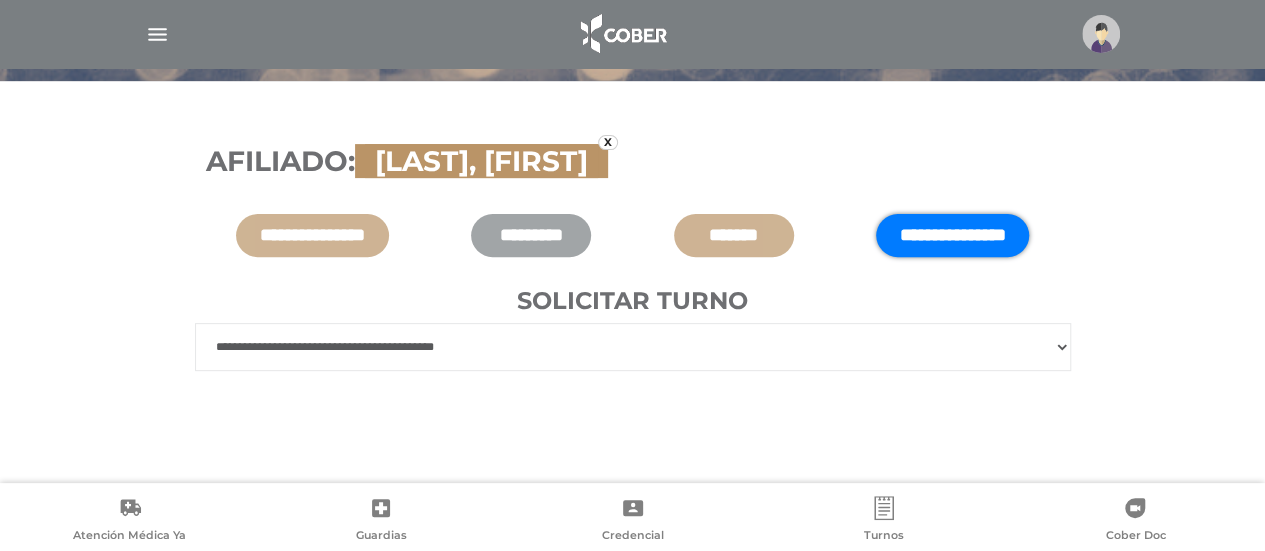 click on "**********" at bounding box center [633, 347] 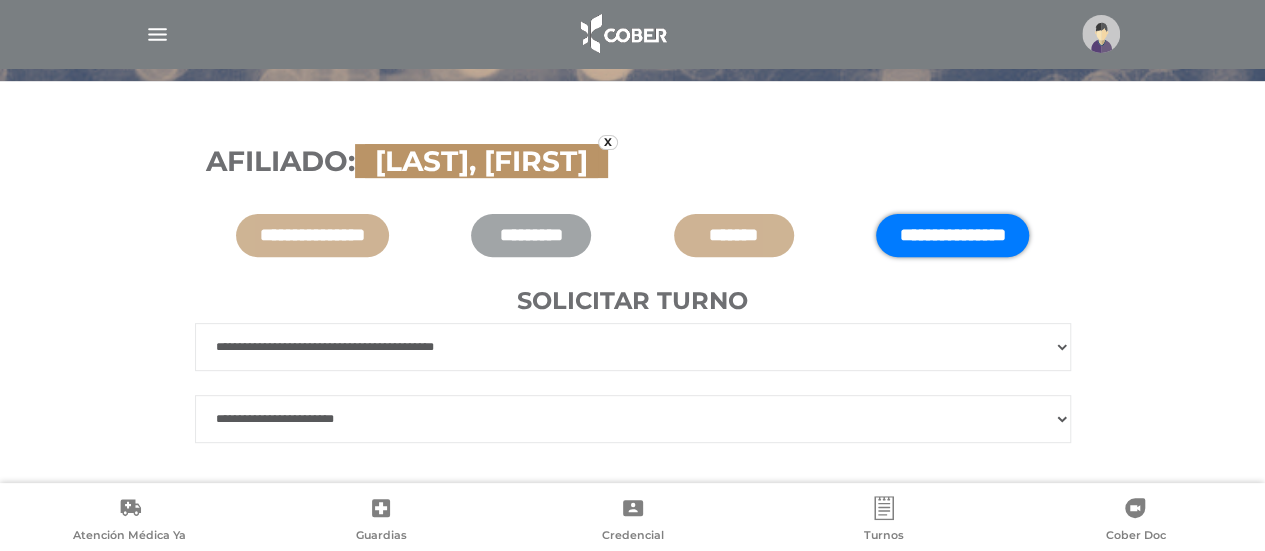click on "**********" at bounding box center [633, 419] 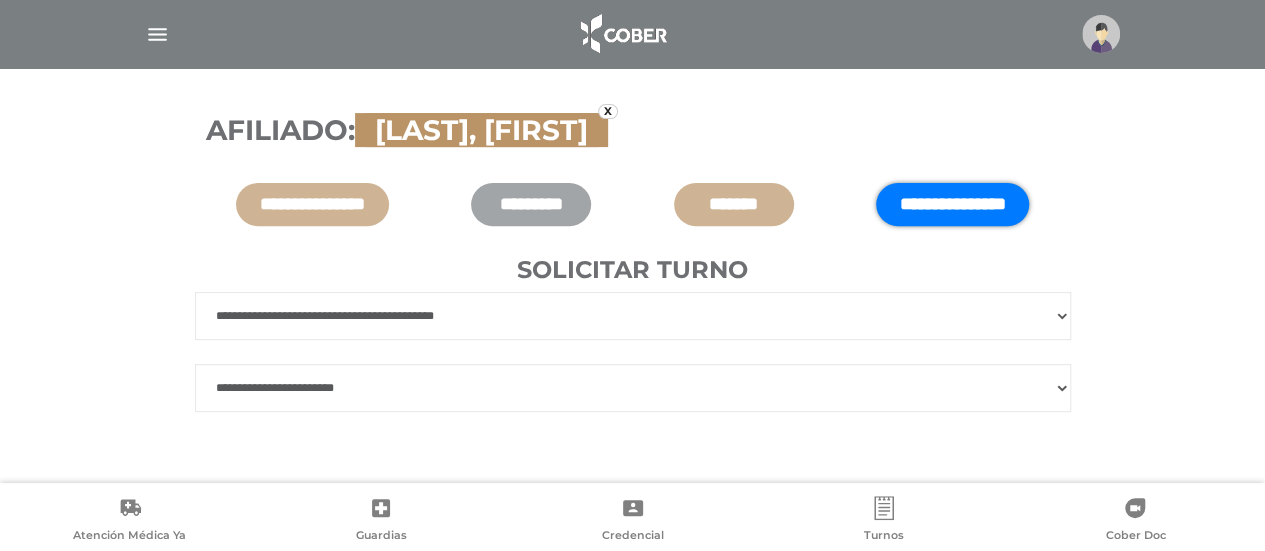 scroll, scrollTop: 275, scrollLeft: 0, axis: vertical 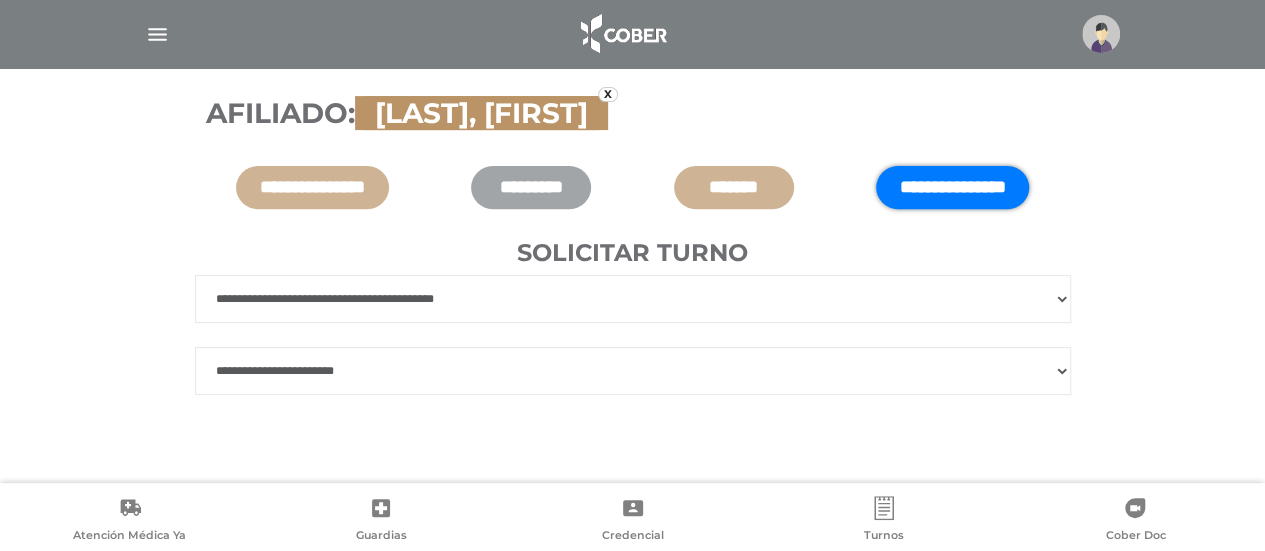 click on "**********" at bounding box center [633, 371] 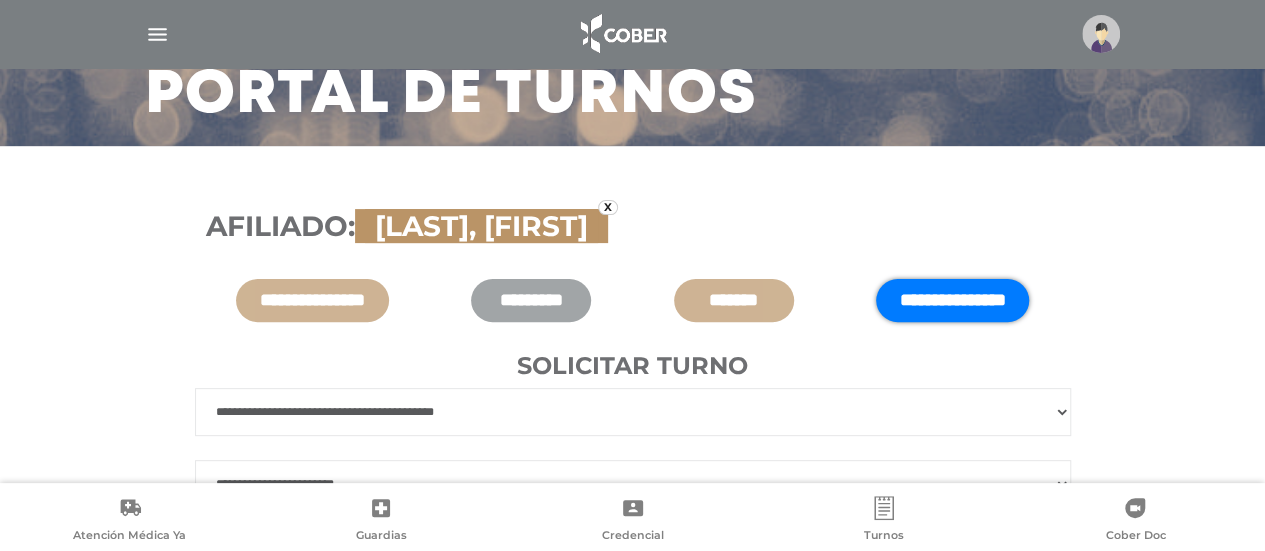scroll, scrollTop: 161, scrollLeft: 0, axis: vertical 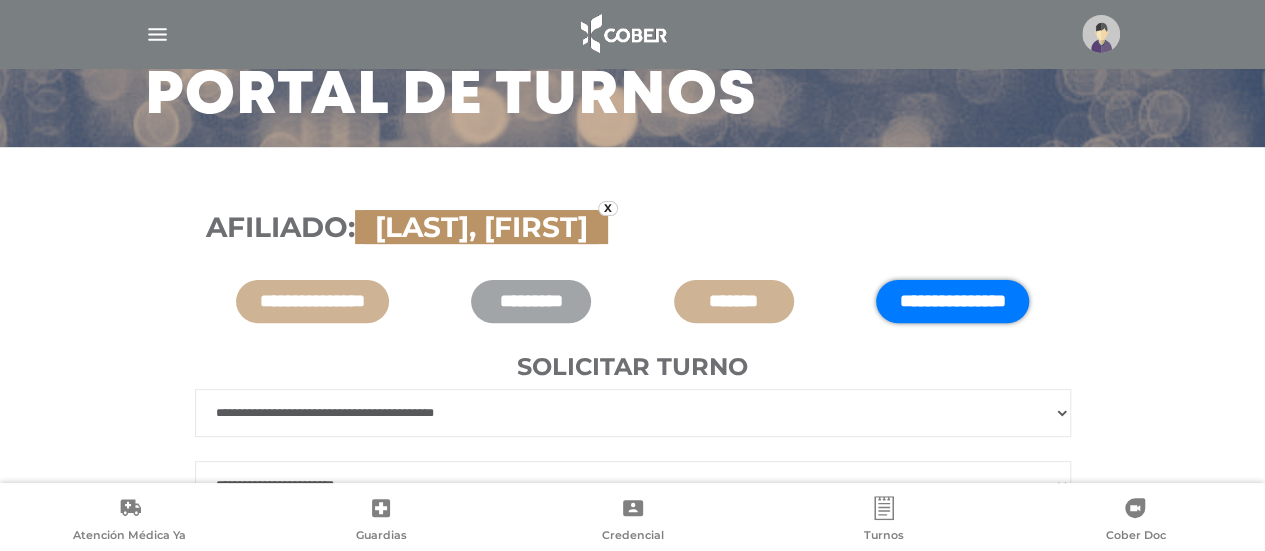 click on "**********" at bounding box center [633, 413] 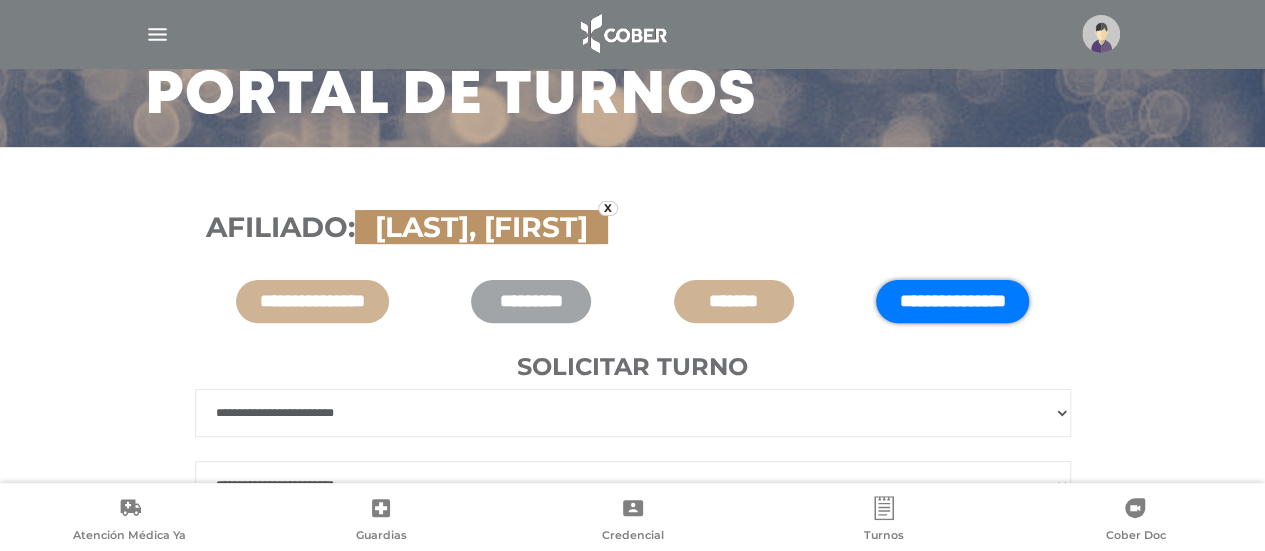 click on "**********" at bounding box center [633, 413] 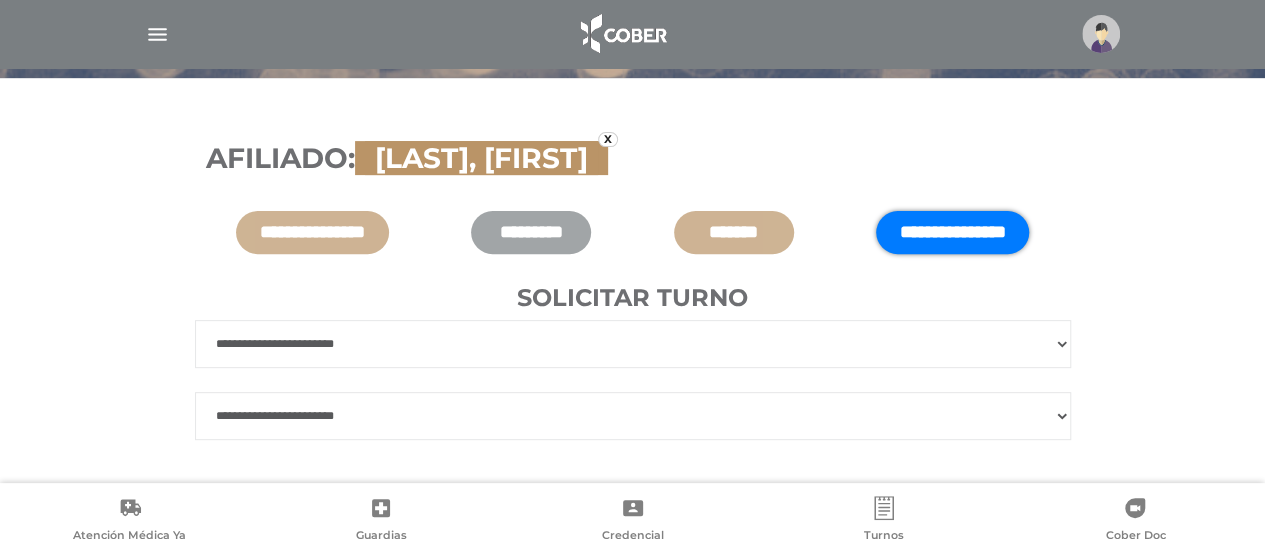 scroll, scrollTop: 261, scrollLeft: 0, axis: vertical 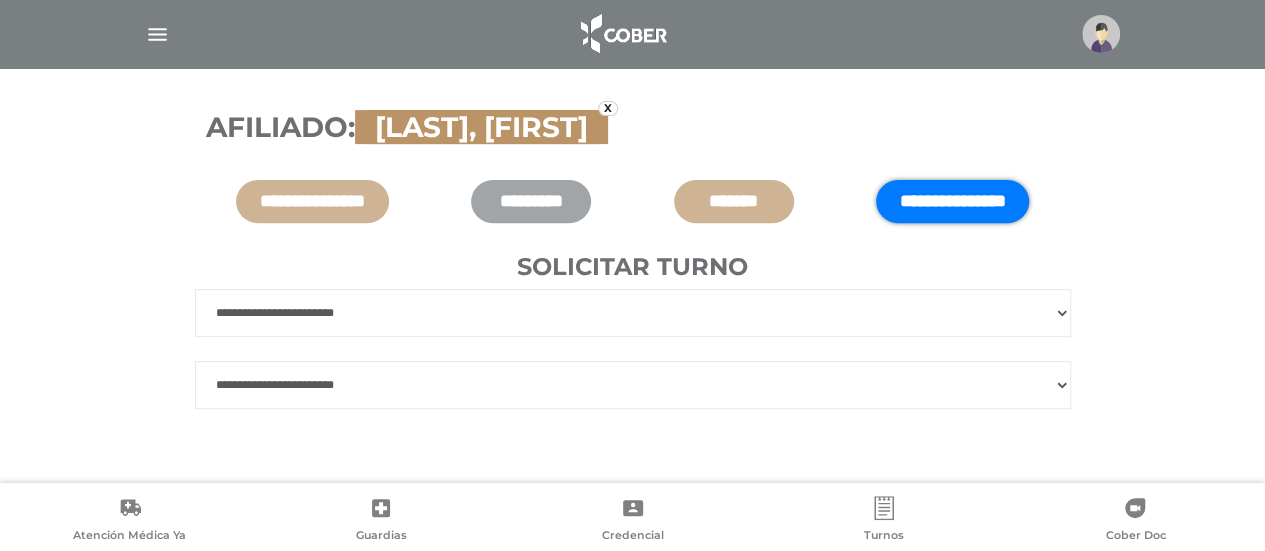 click on "**********" at bounding box center (633, 385) 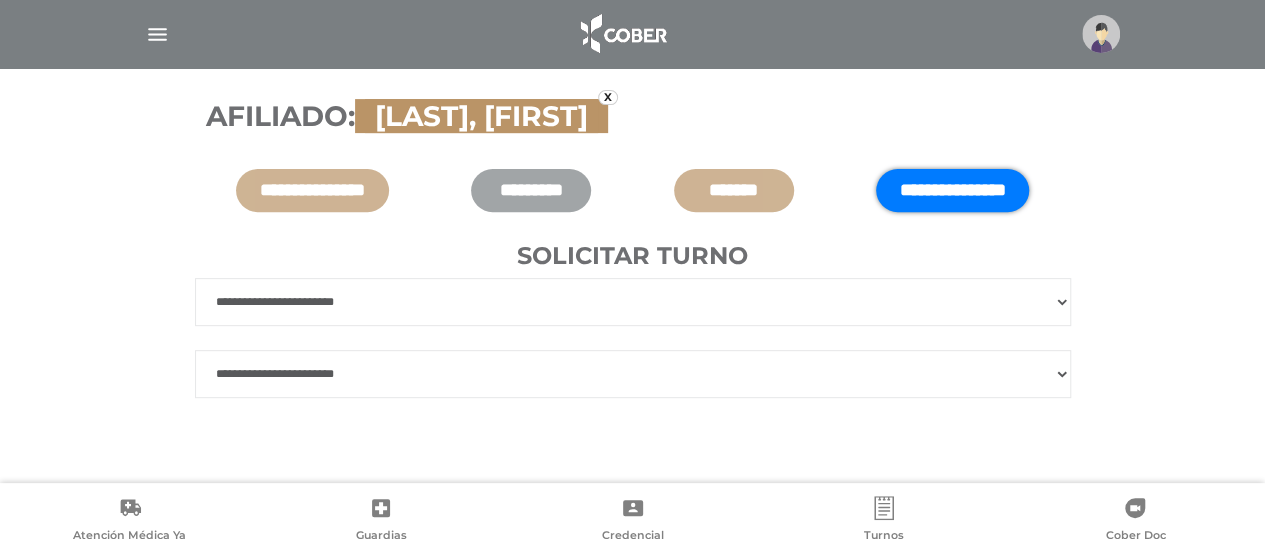 scroll, scrollTop: 275, scrollLeft: 0, axis: vertical 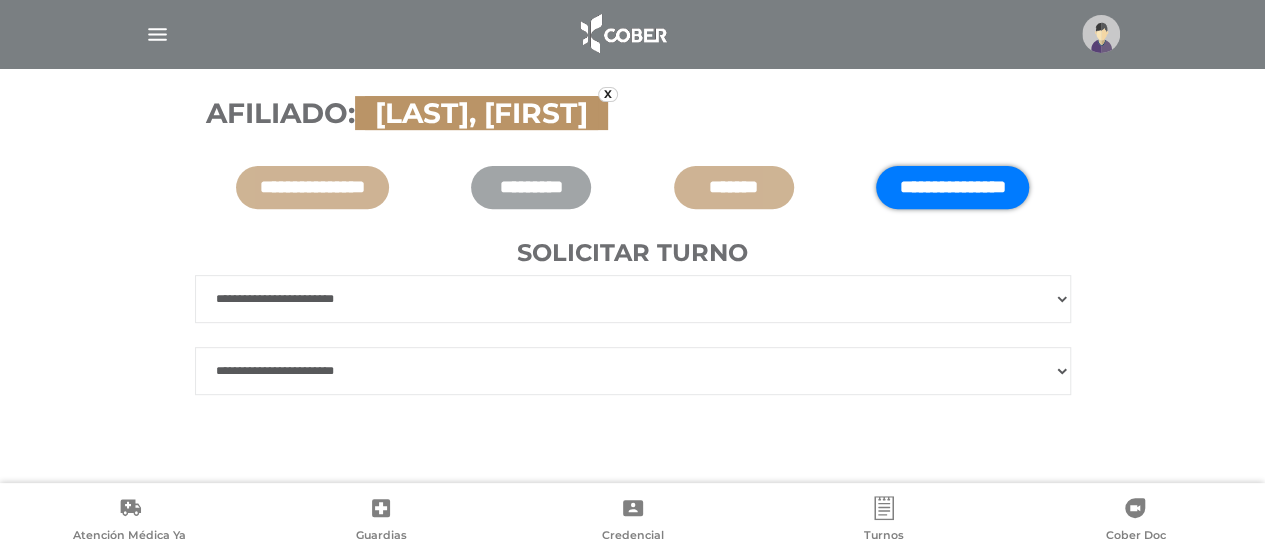 click on "**********" at bounding box center (633, 371) 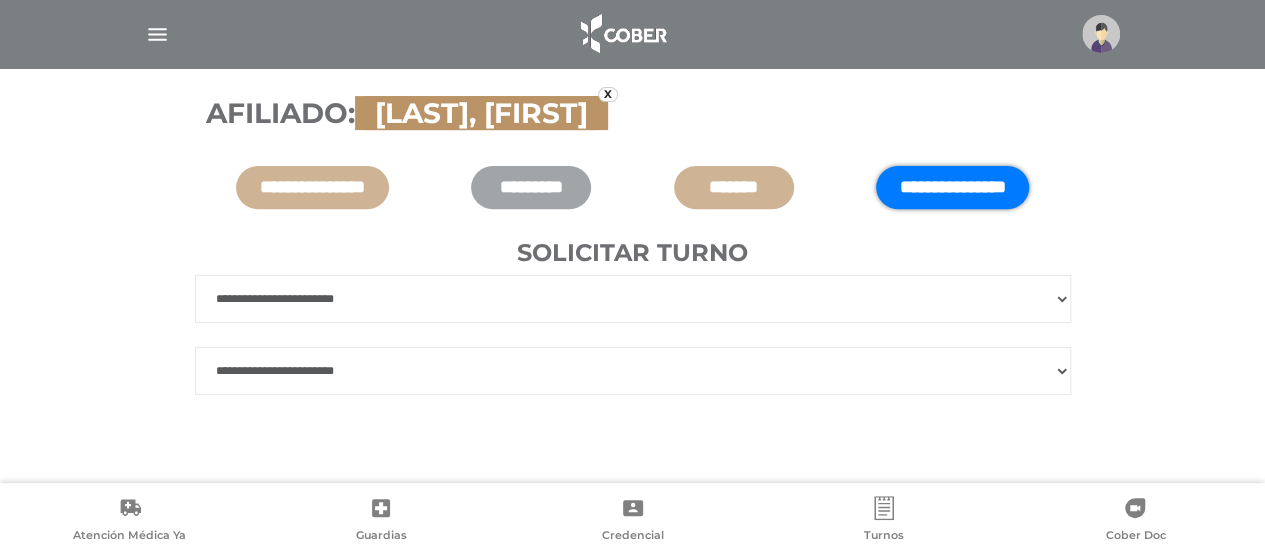 click on "**********" at bounding box center [633, 371] 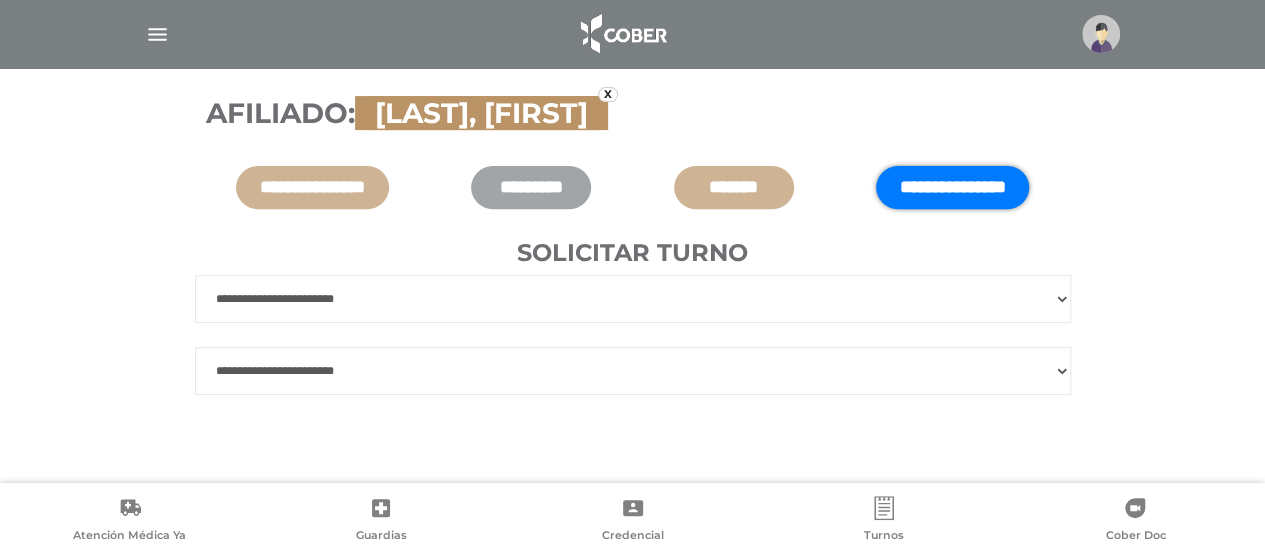 click on "**********" at bounding box center (952, 187) 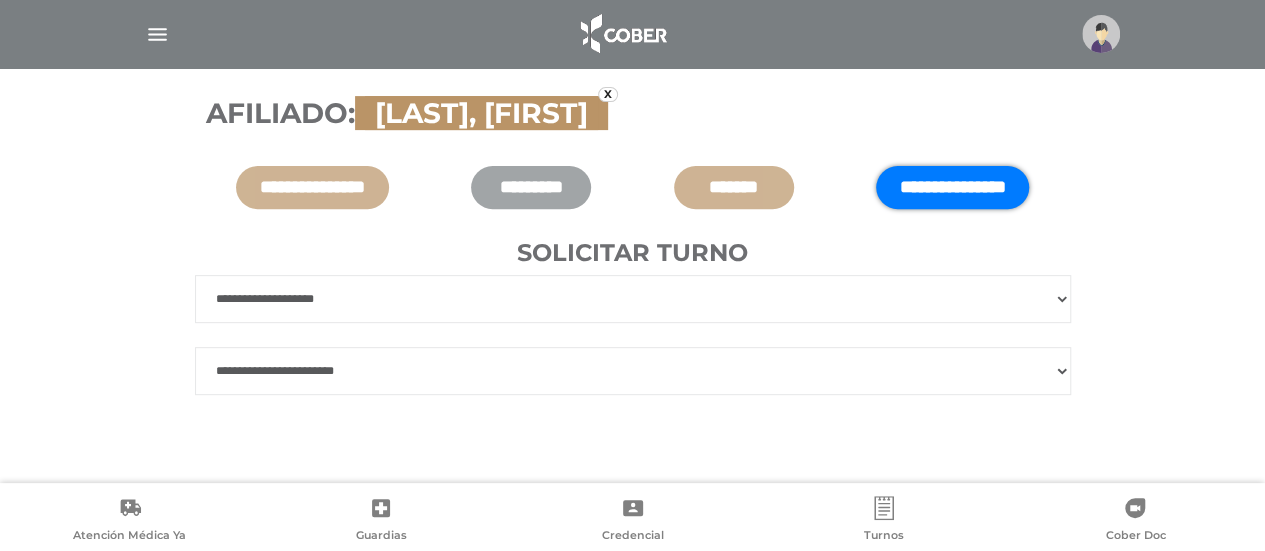 click on "**********" at bounding box center [633, 299] 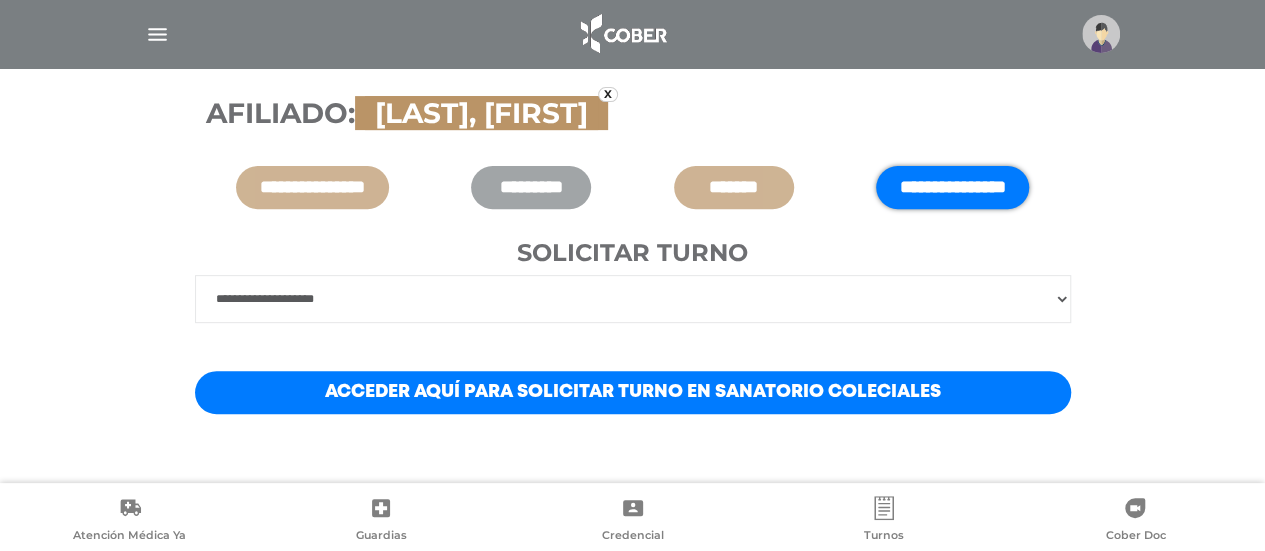 click on "**********" at bounding box center [633, 299] 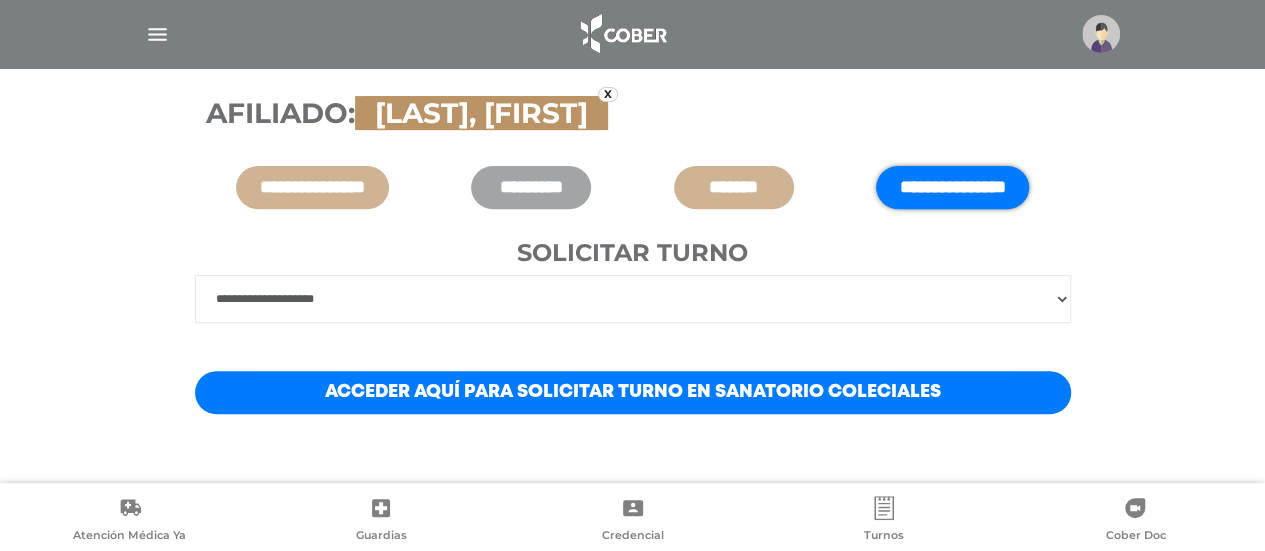 select on "***" 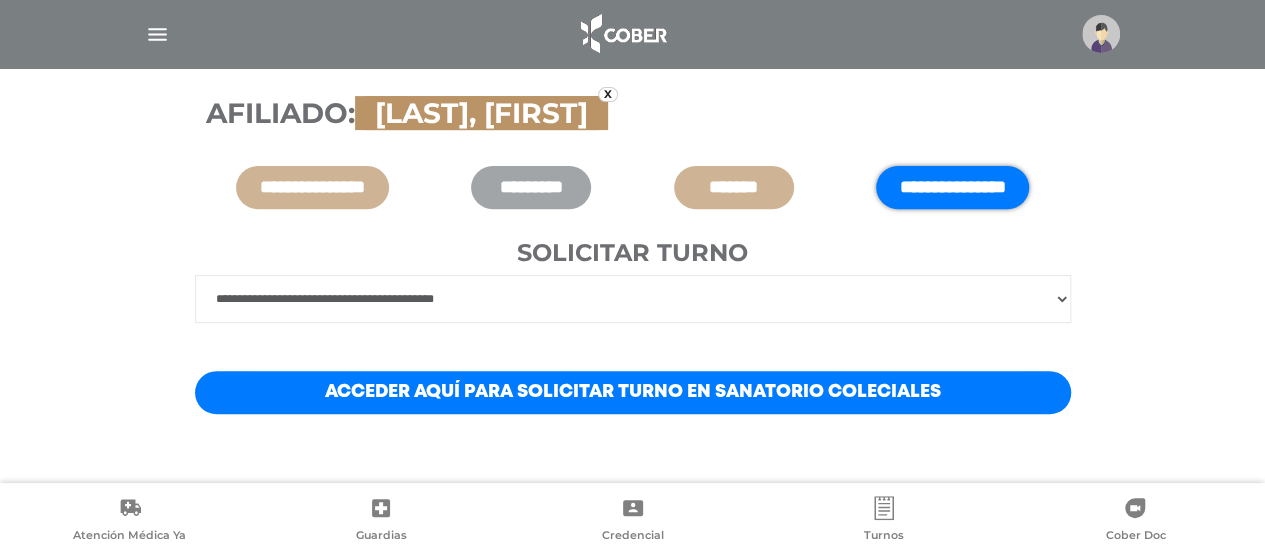 click on "**********" at bounding box center (633, 299) 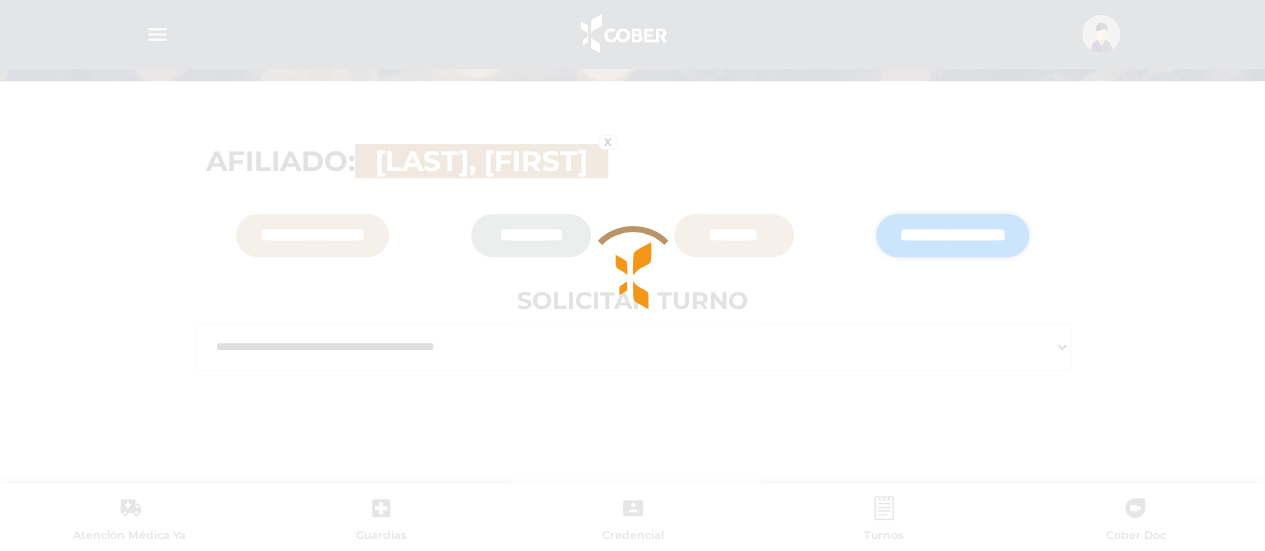 scroll, scrollTop: 275, scrollLeft: 0, axis: vertical 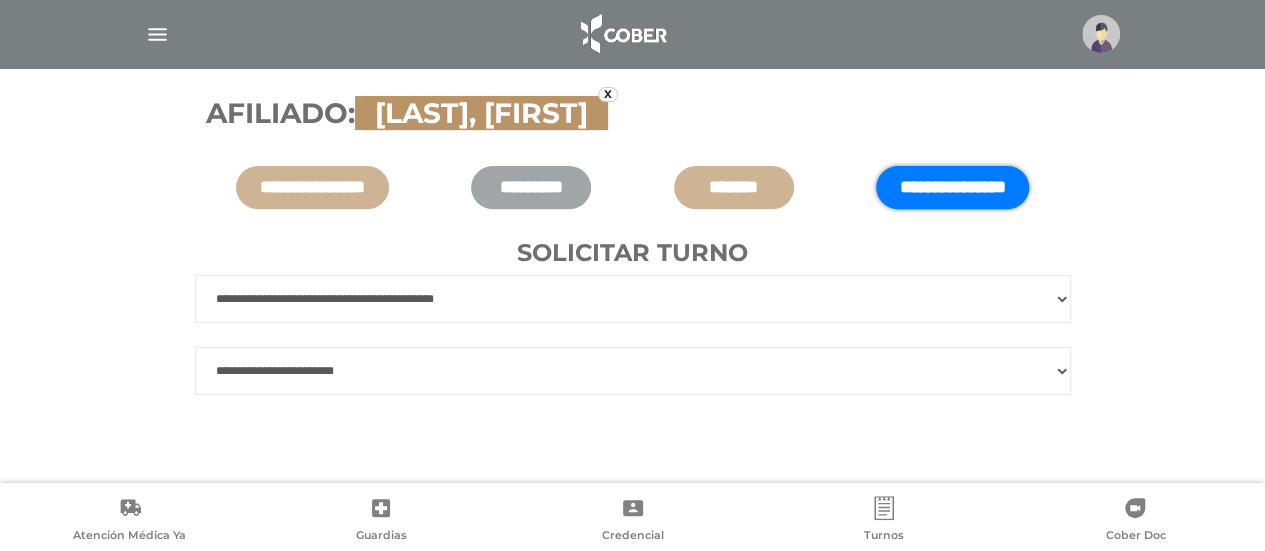 drag, startPoint x: 374, startPoint y: 353, endPoint x: 370, endPoint y: 368, distance: 15.524175 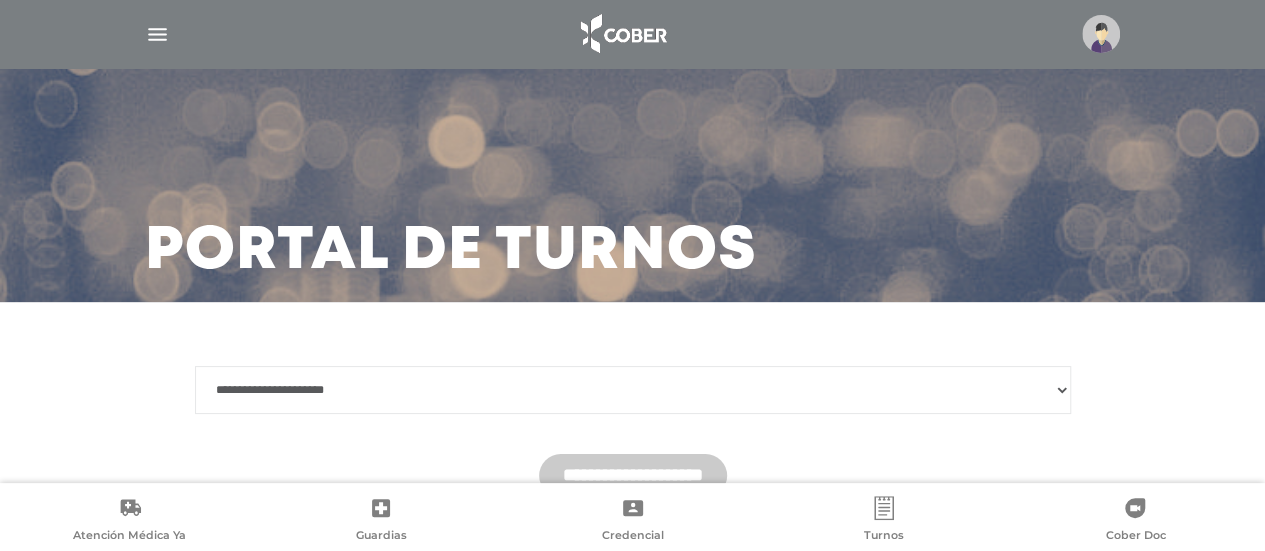 scroll, scrollTop: 108, scrollLeft: 0, axis: vertical 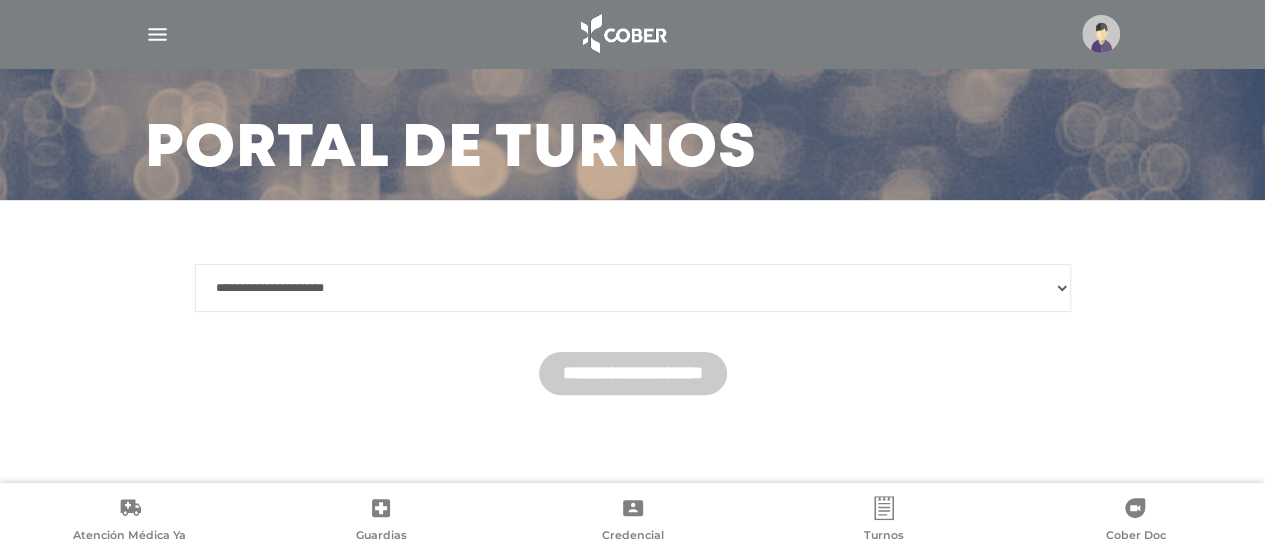 click on "**********" at bounding box center (633, 288) 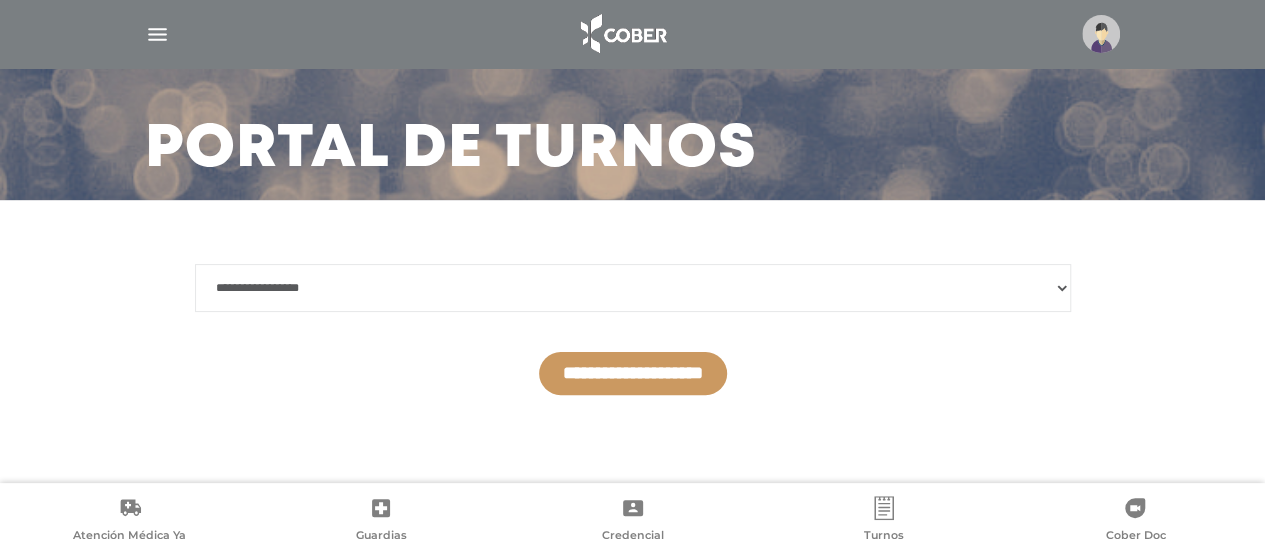 click on "**********" at bounding box center (633, 373) 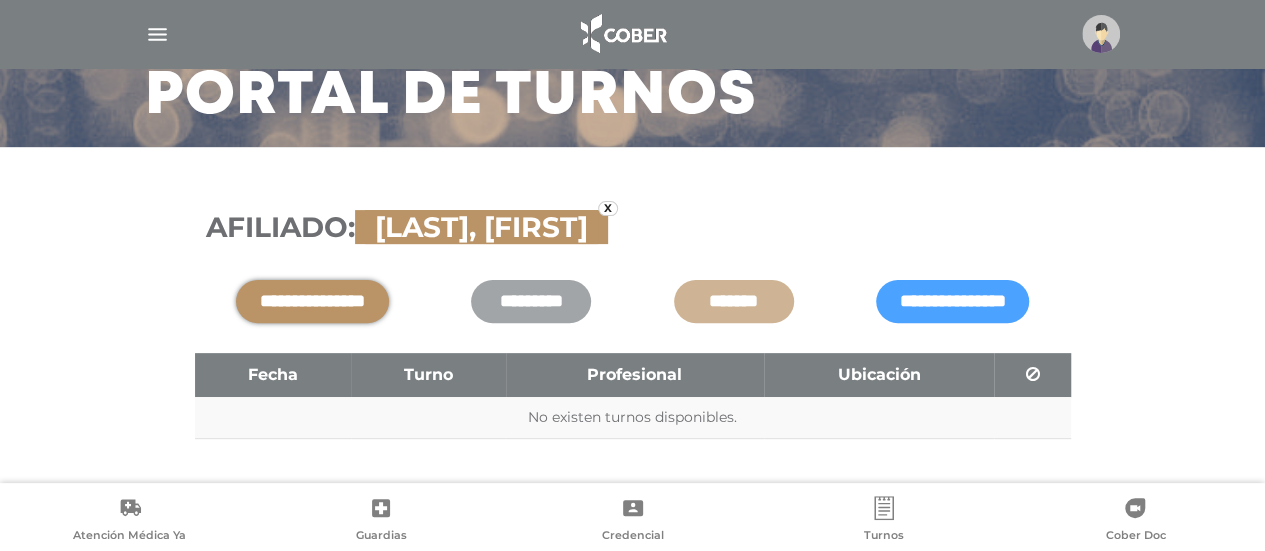 scroll, scrollTop: 204, scrollLeft: 0, axis: vertical 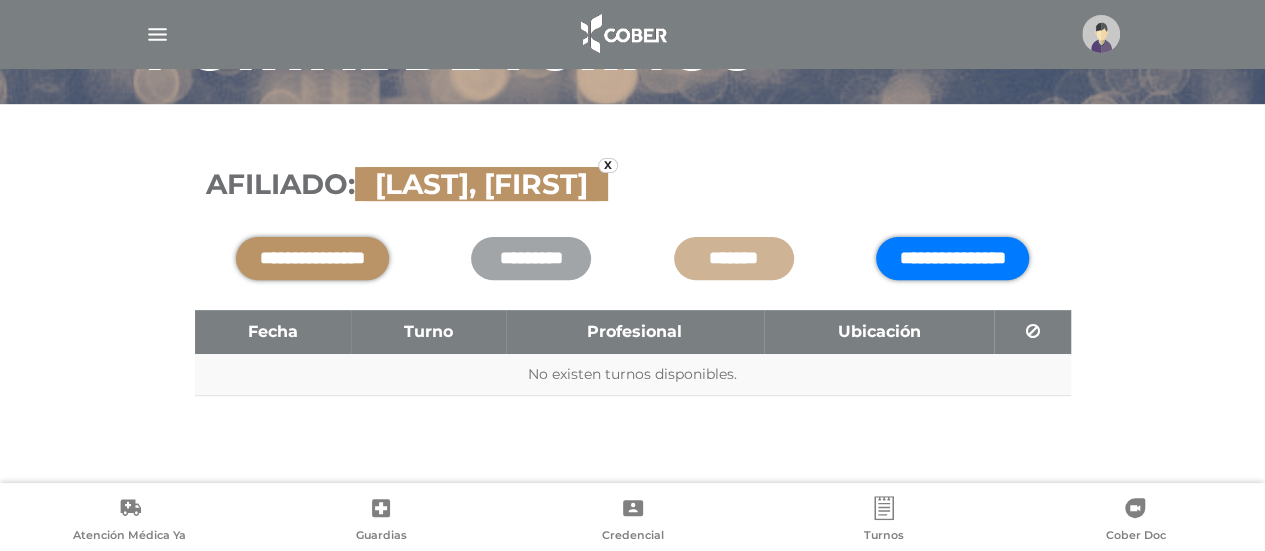 click on "**********" at bounding box center (952, 258) 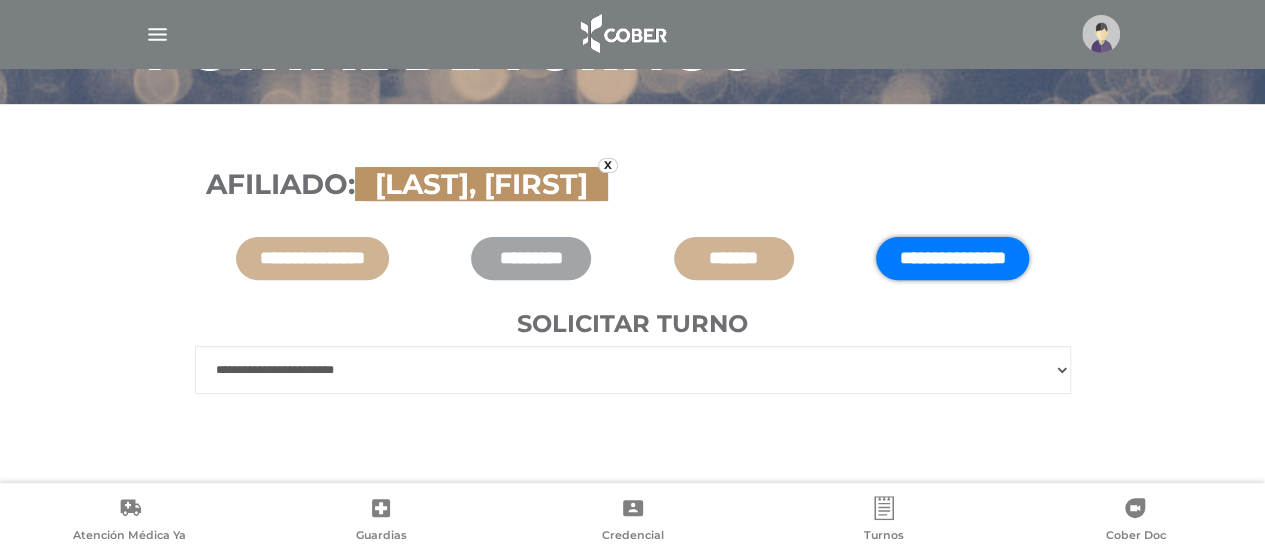 click on "**********" at bounding box center (633, 370) 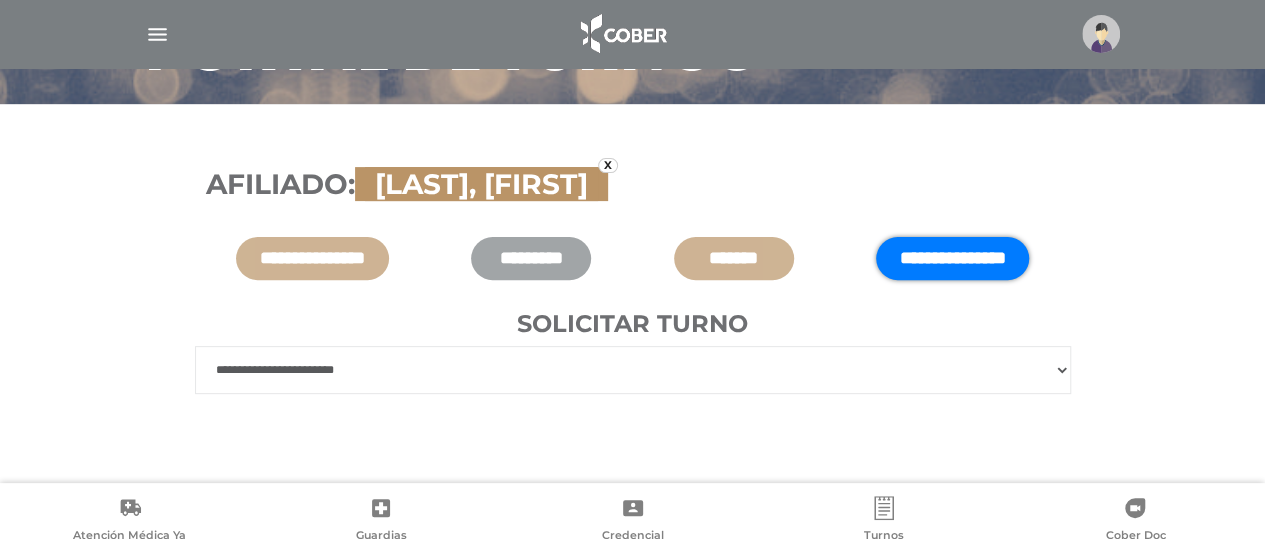 scroll, scrollTop: 104, scrollLeft: 0, axis: vertical 